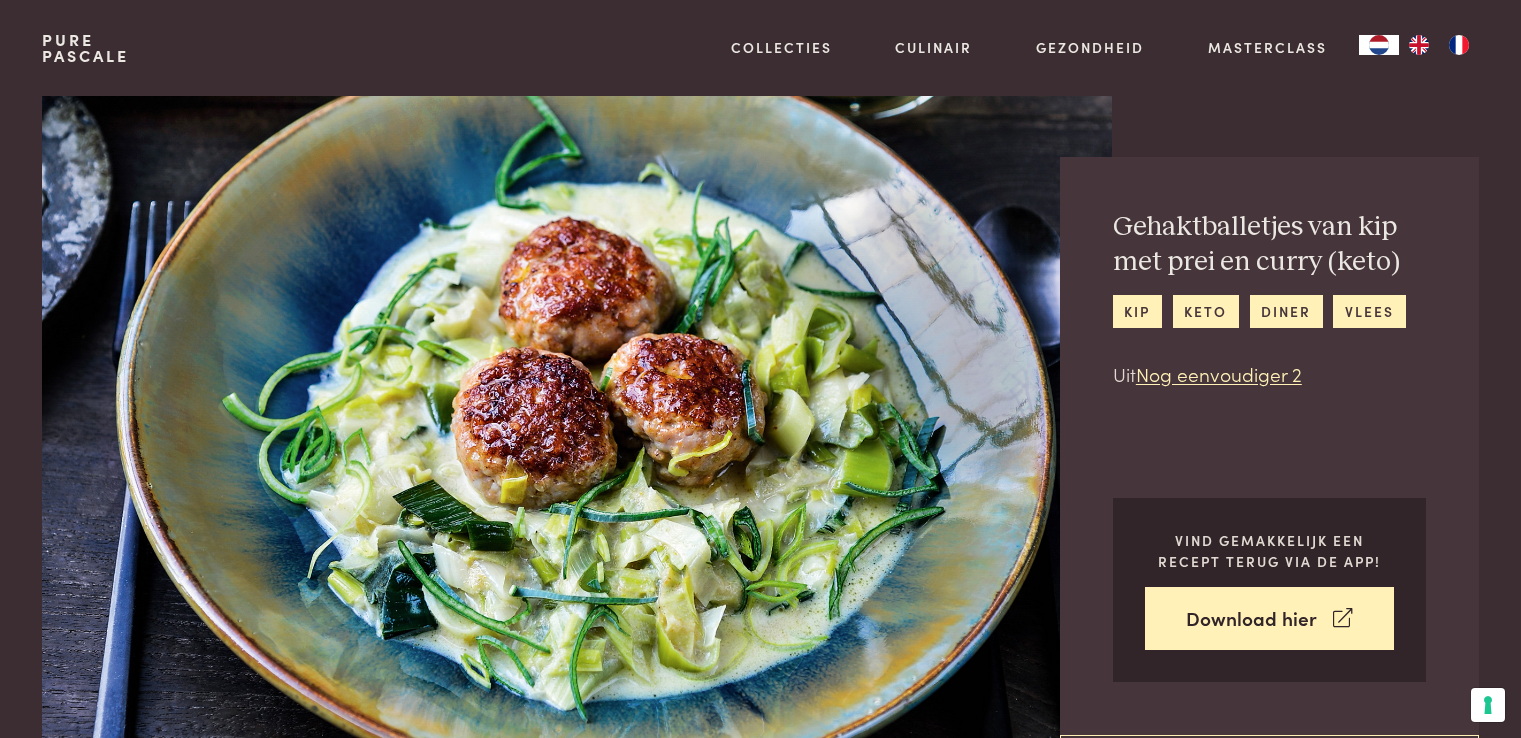 scroll, scrollTop: 0, scrollLeft: 0, axis: both 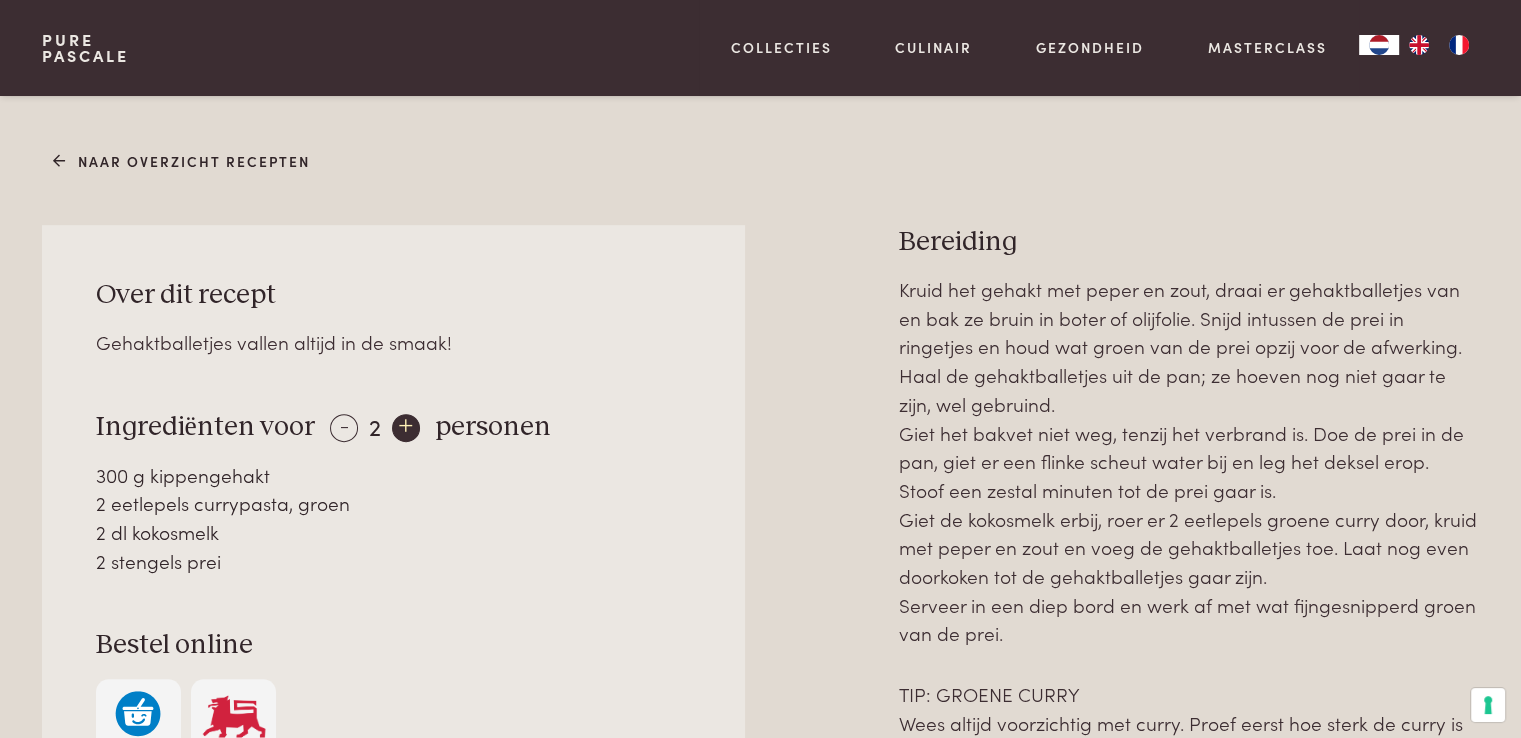 click on "+" at bounding box center [406, 428] 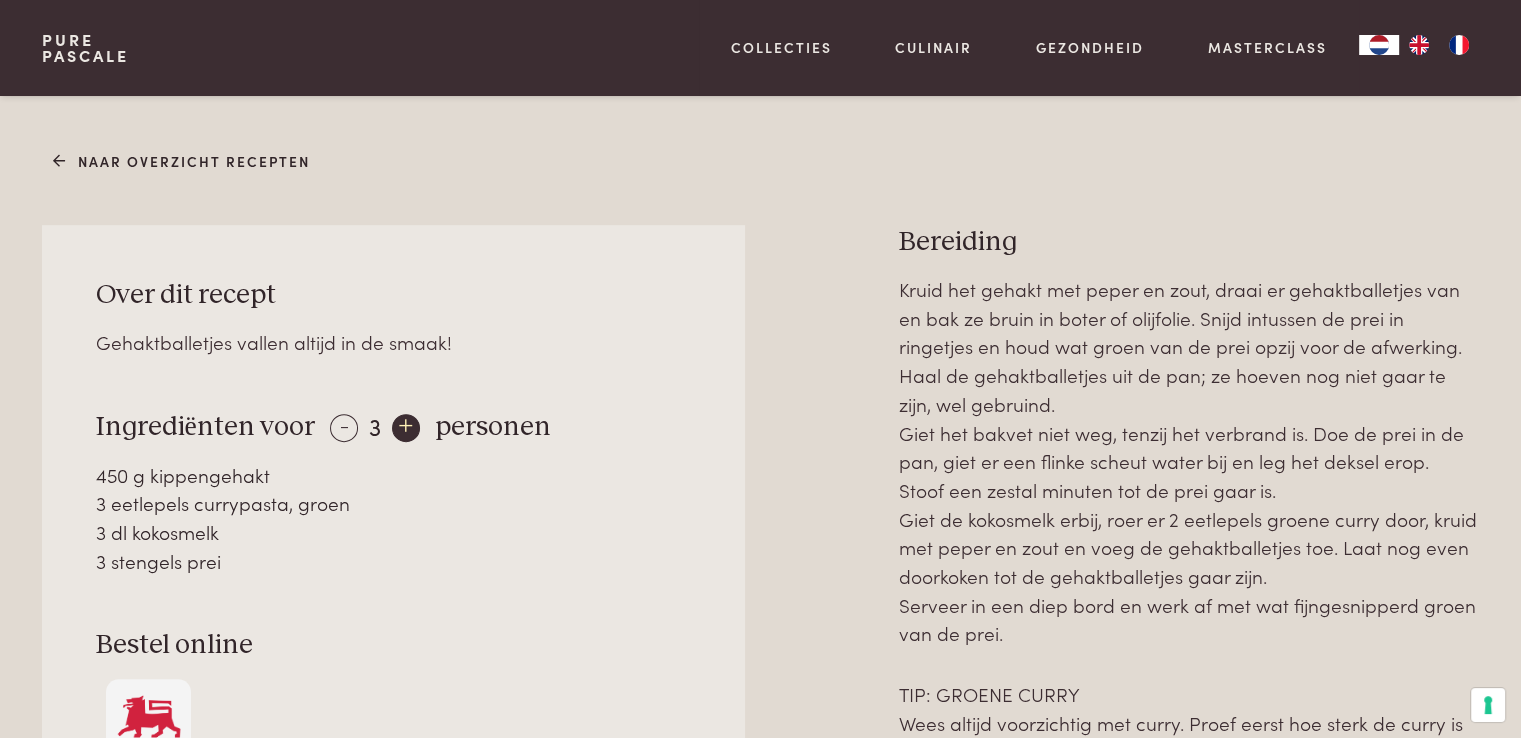 click on "+" at bounding box center (406, 428) 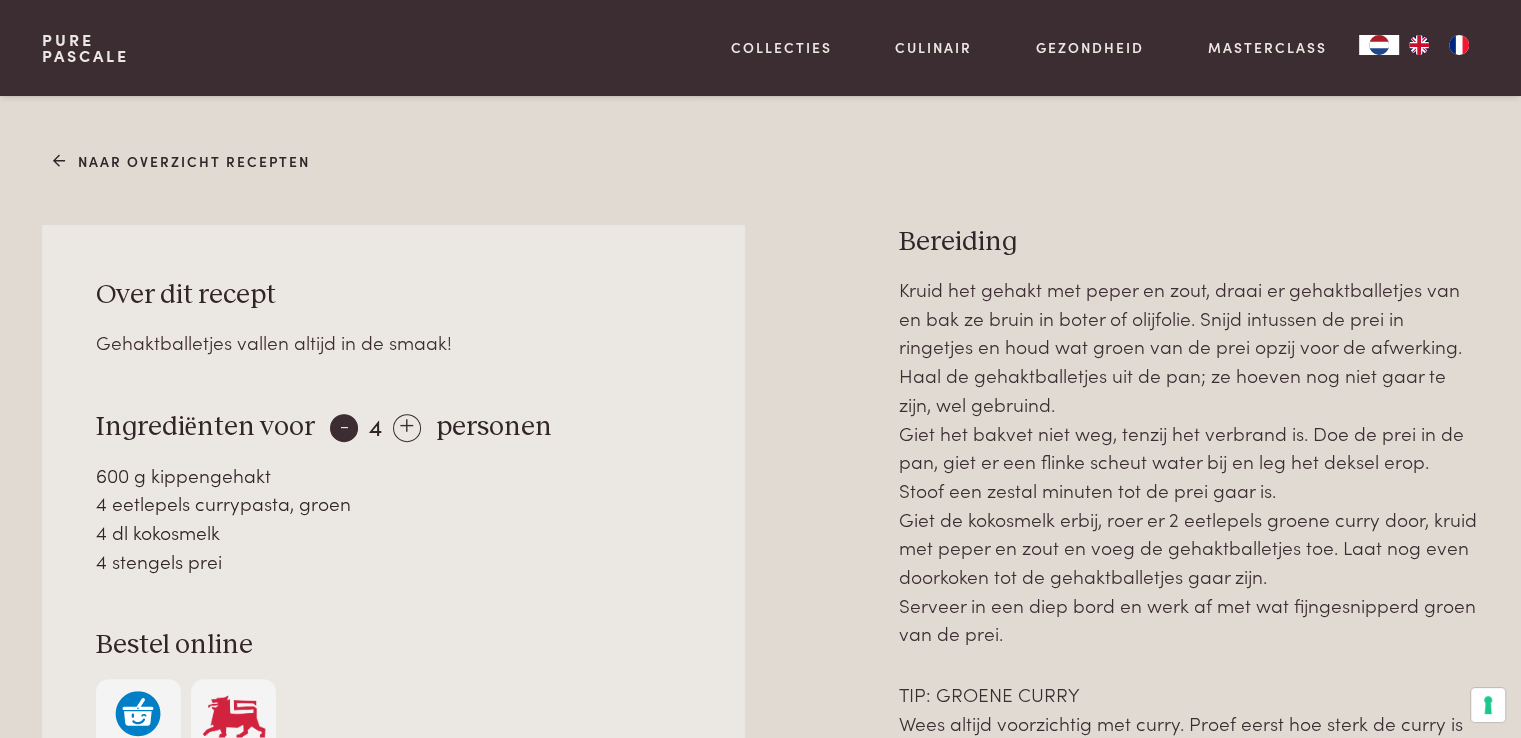 click on "-" at bounding box center (344, 428) 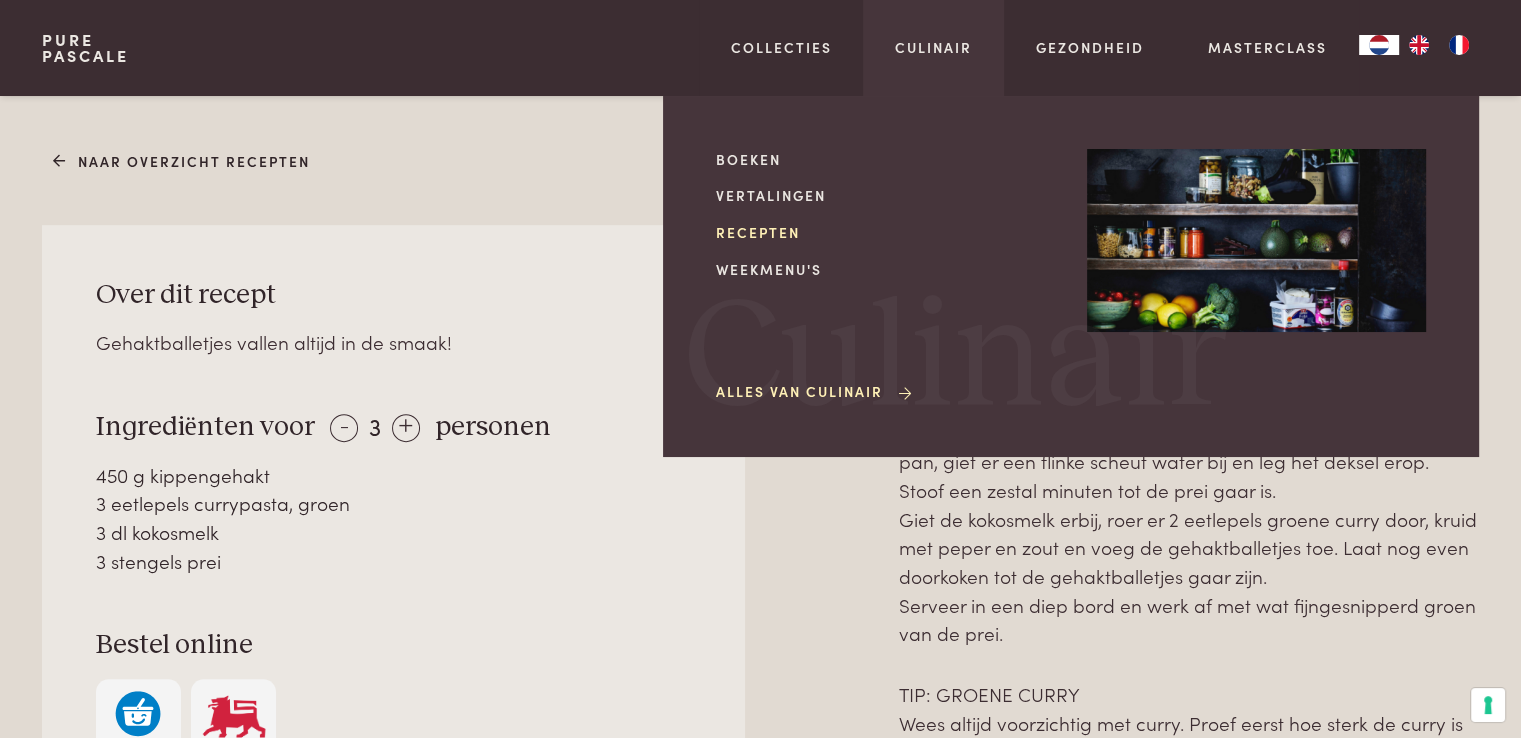 click on "Recepten" at bounding box center (885, 232) 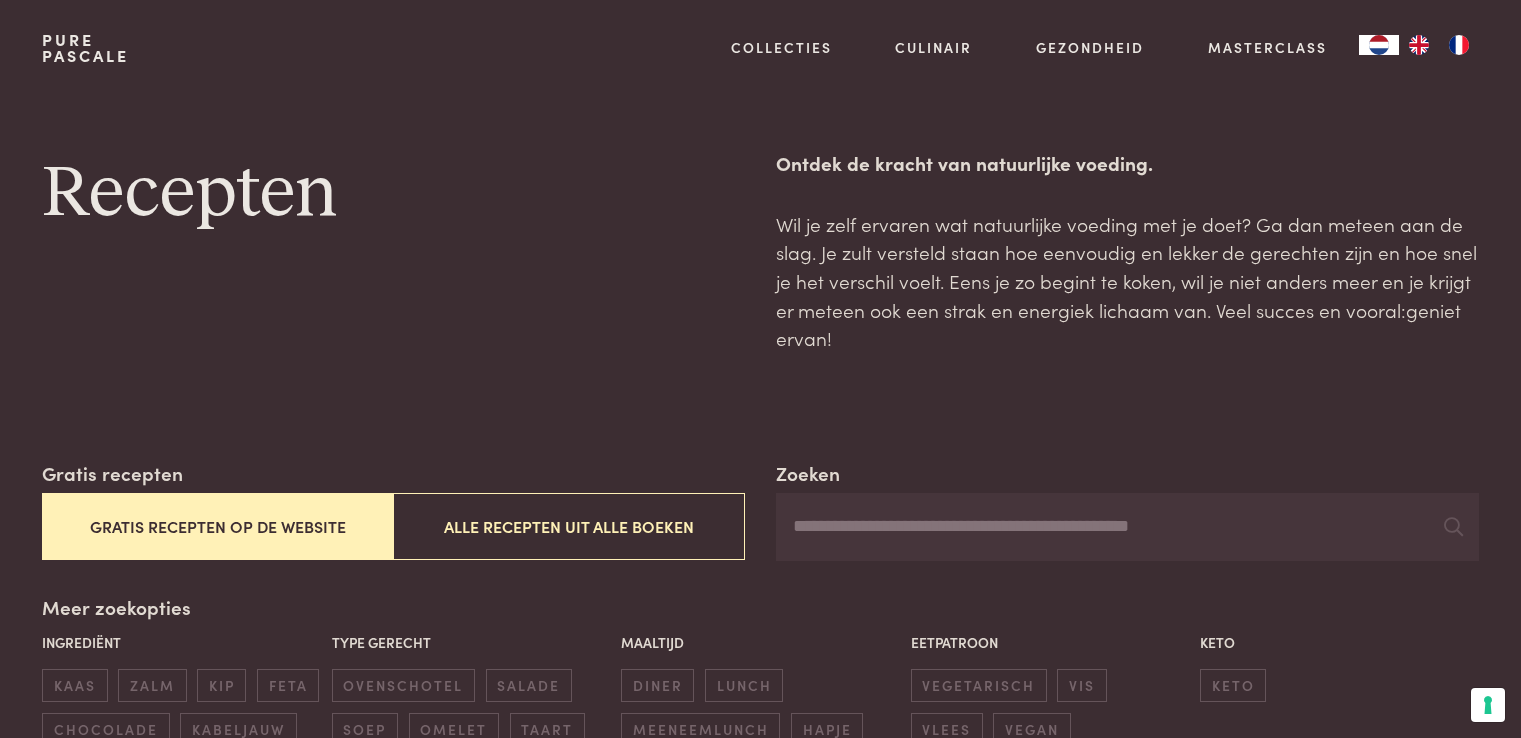 scroll, scrollTop: 0, scrollLeft: 0, axis: both 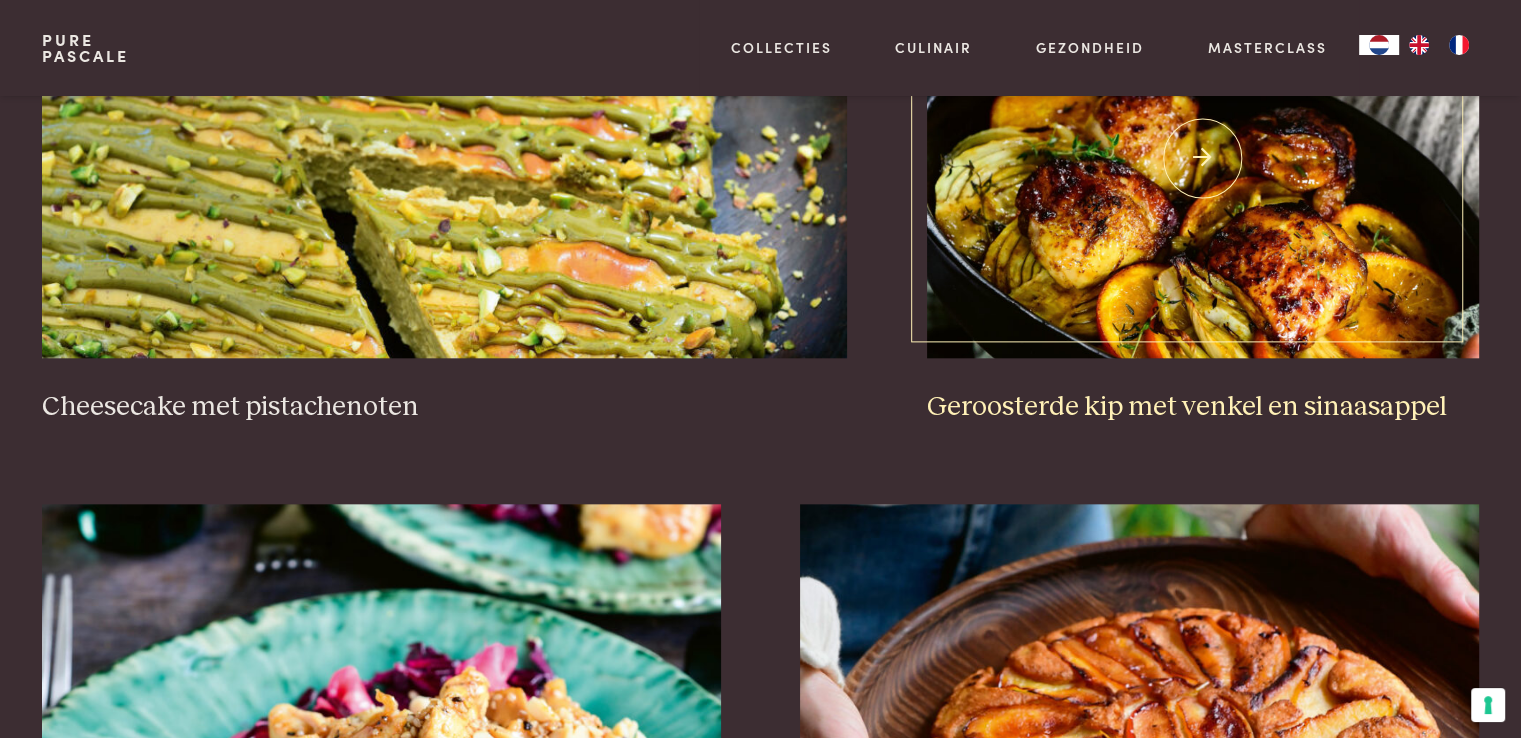 click at bounding box center [1203, 158] 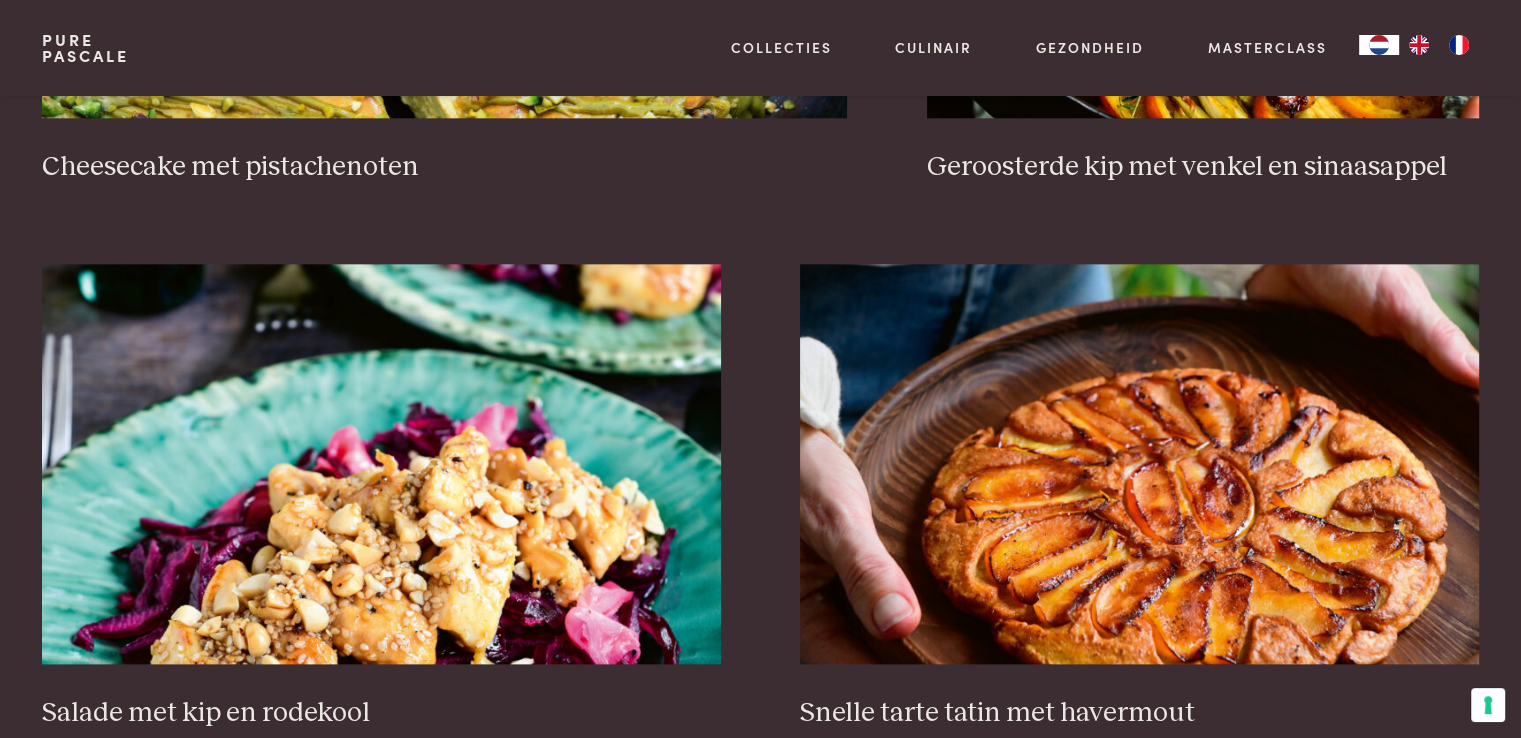 scroll, scrollTop: 2345, scrollLeft: 0, axis: vertical 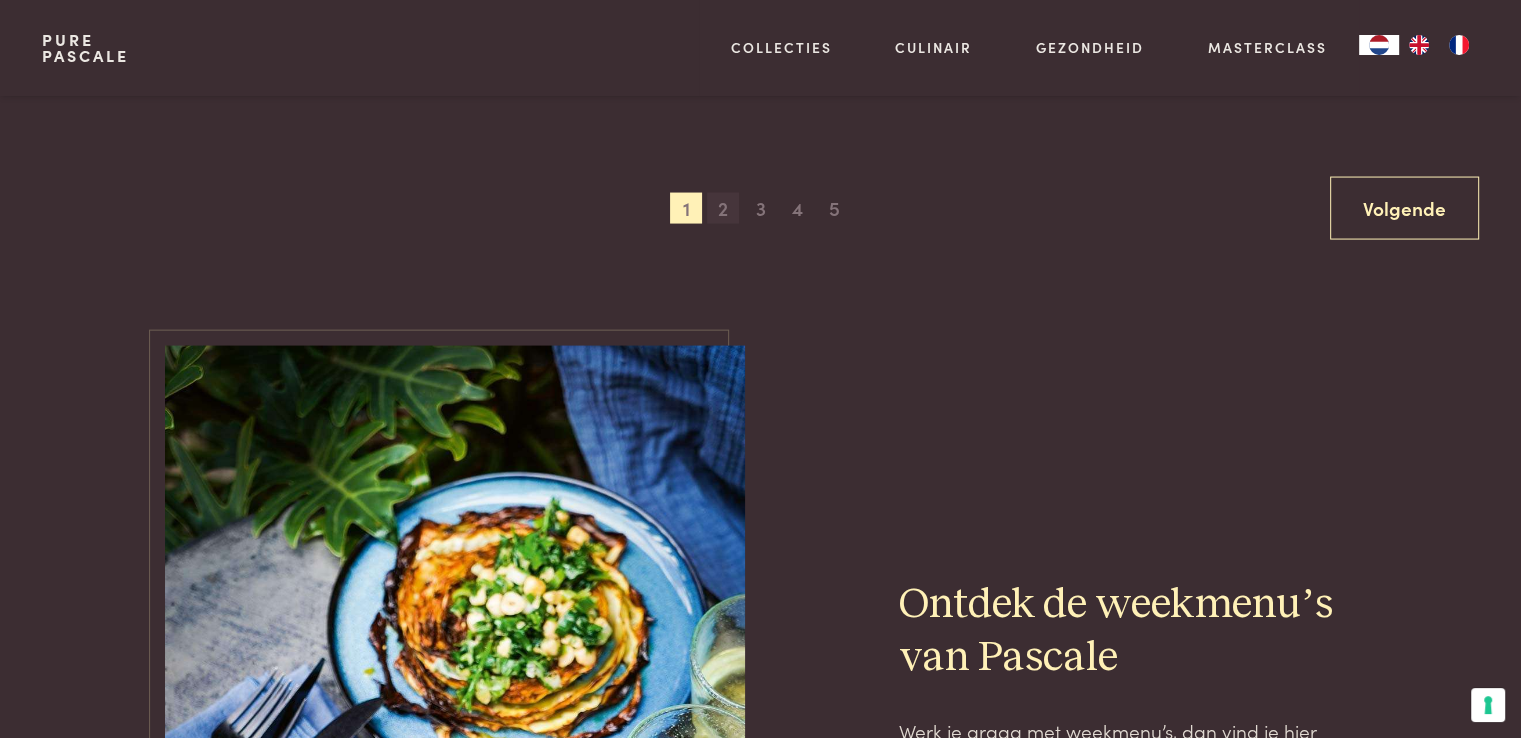 click on "2" at bounding box center (723, 209) 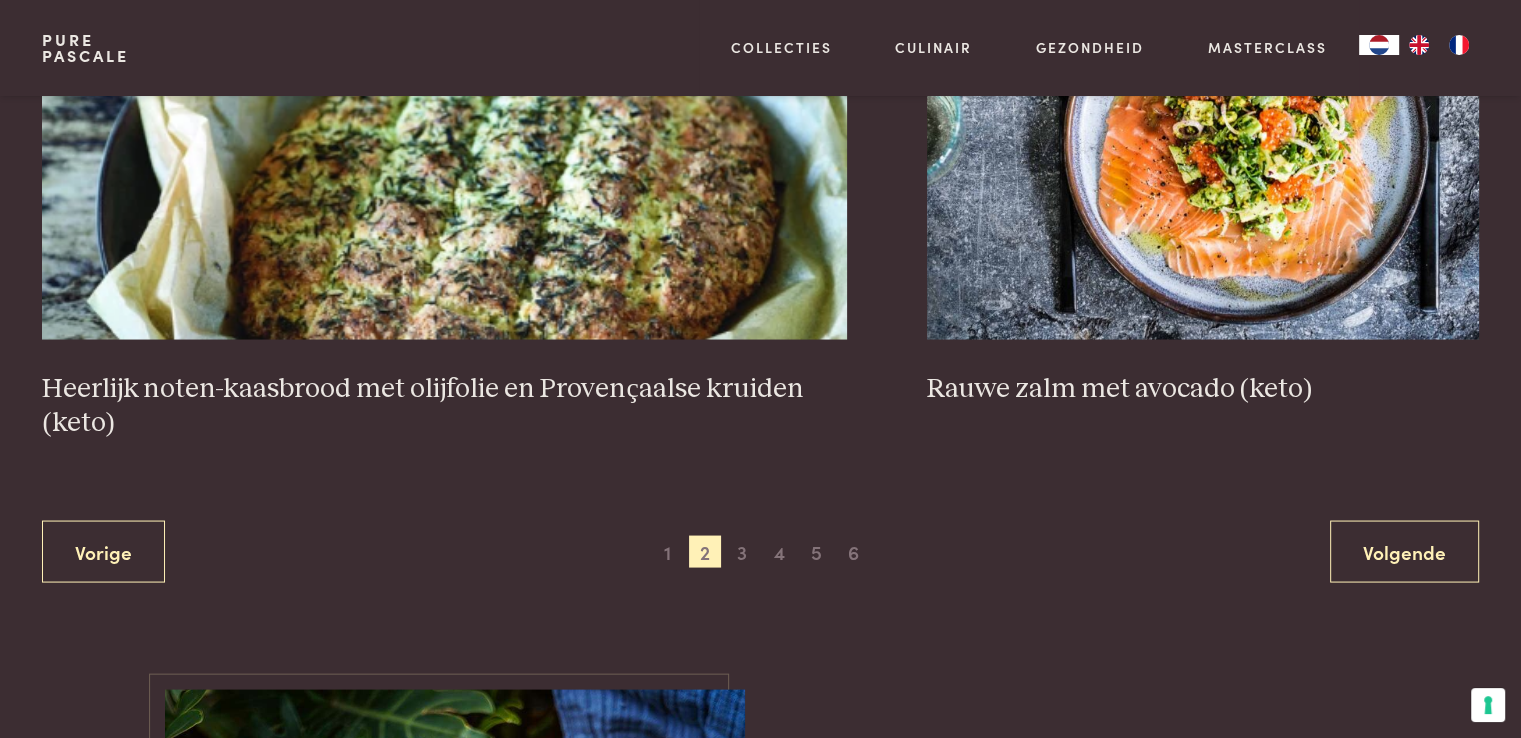 scroll, scrollTop: 3764, scrollLeft: 0, axis: vertical 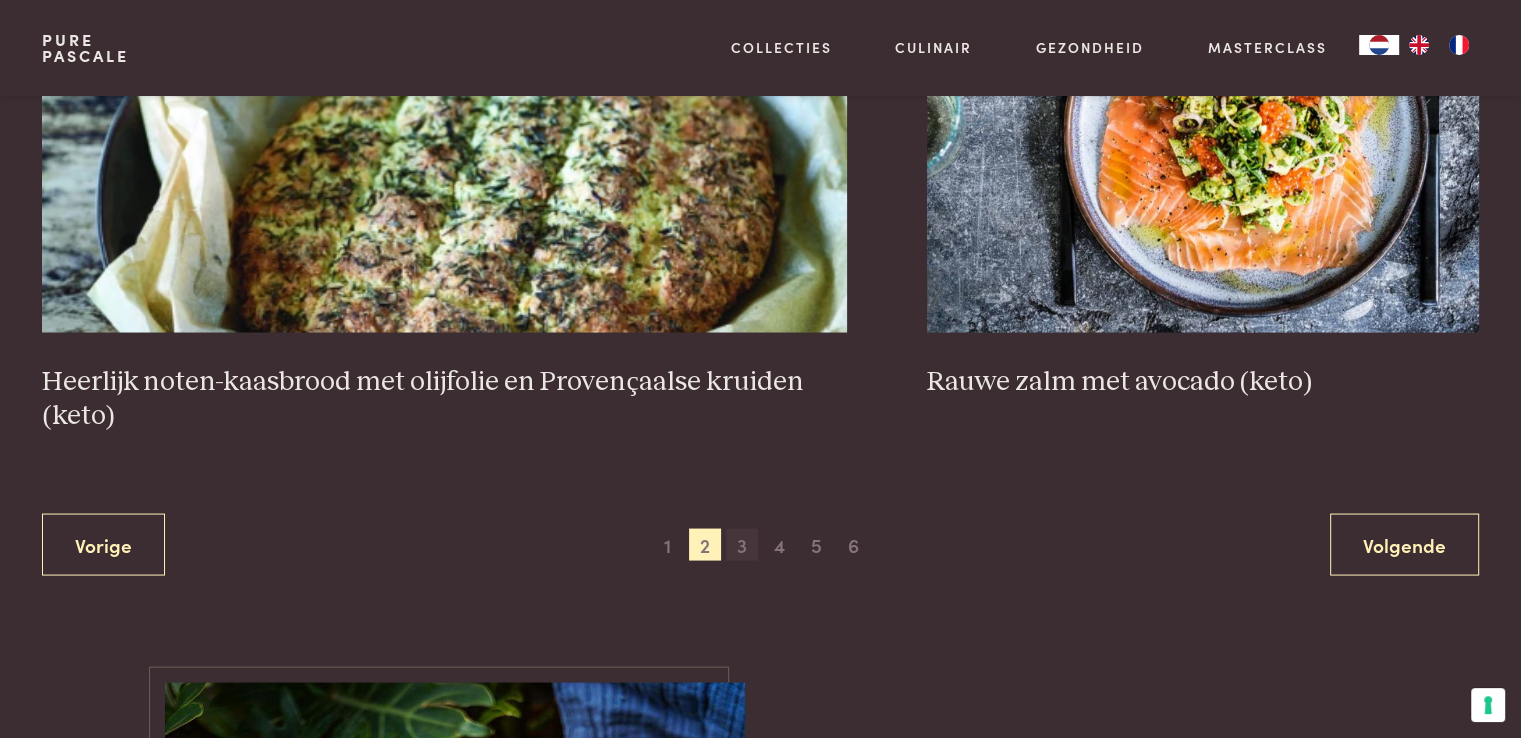 click on "3" at bounding box center [742, 544] 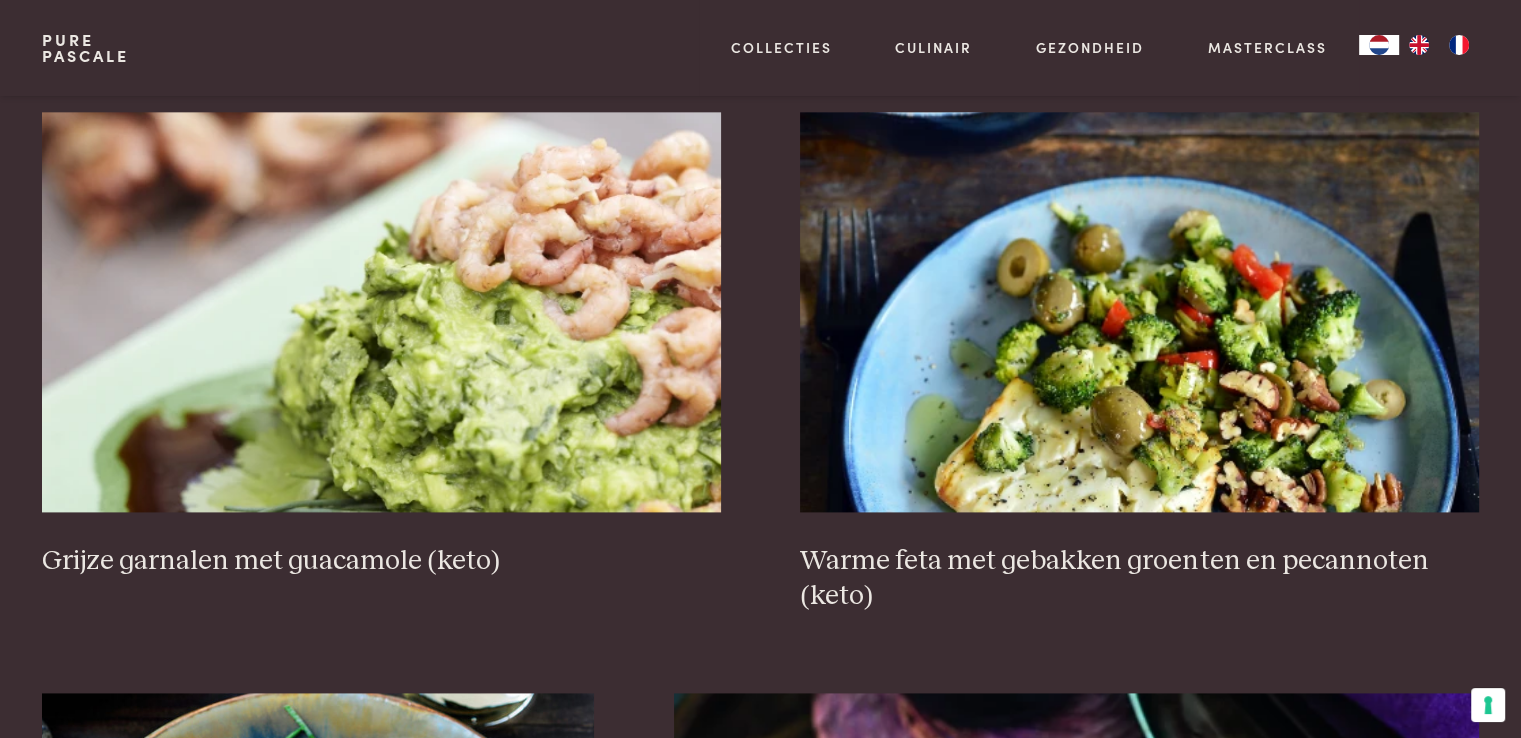 scroll, scrollTop: 2566, scrollLeft: 0, axis: vertical 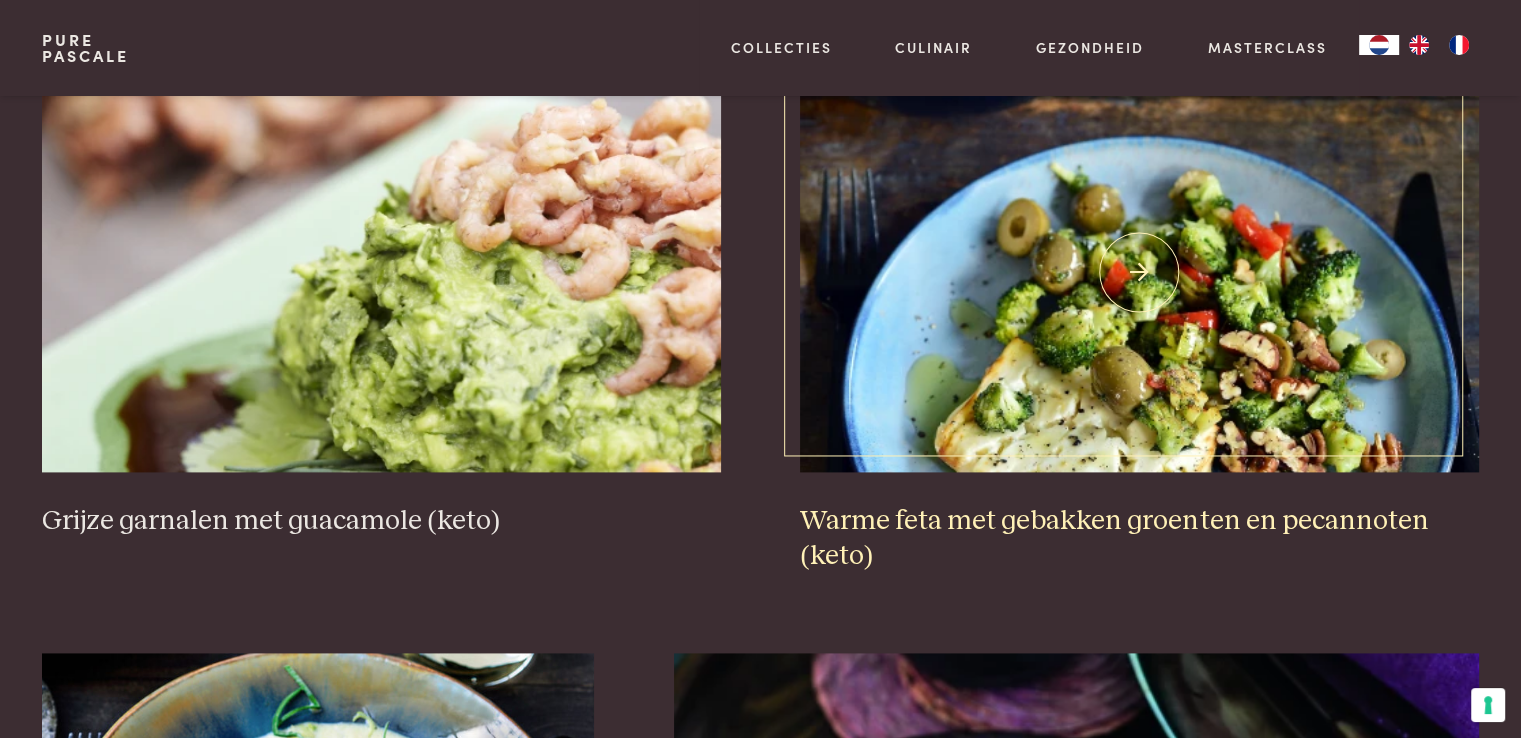 click at bounding box center (1139, 272) 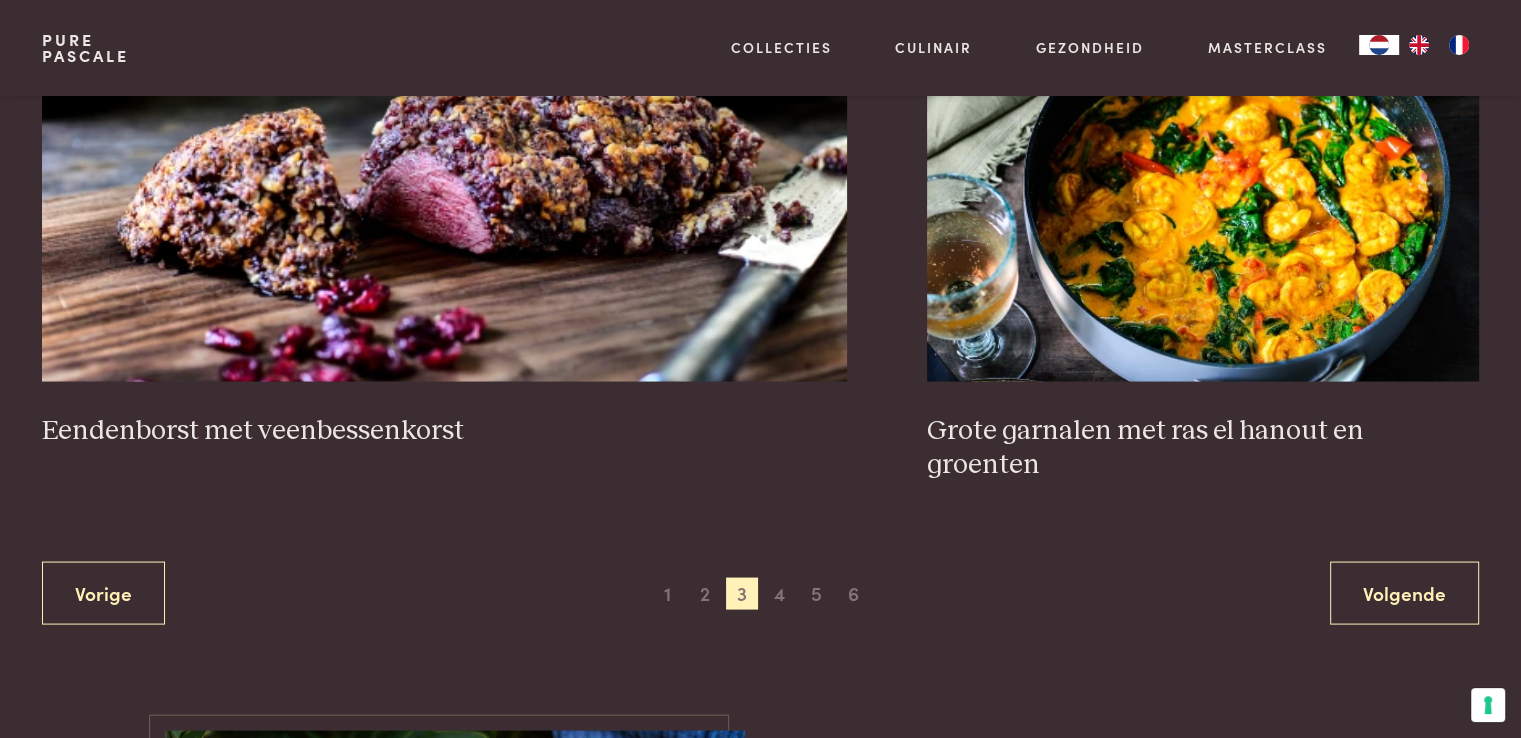 scroll, scrollTop: 3859, scrollLeft: 0, axis: vertical 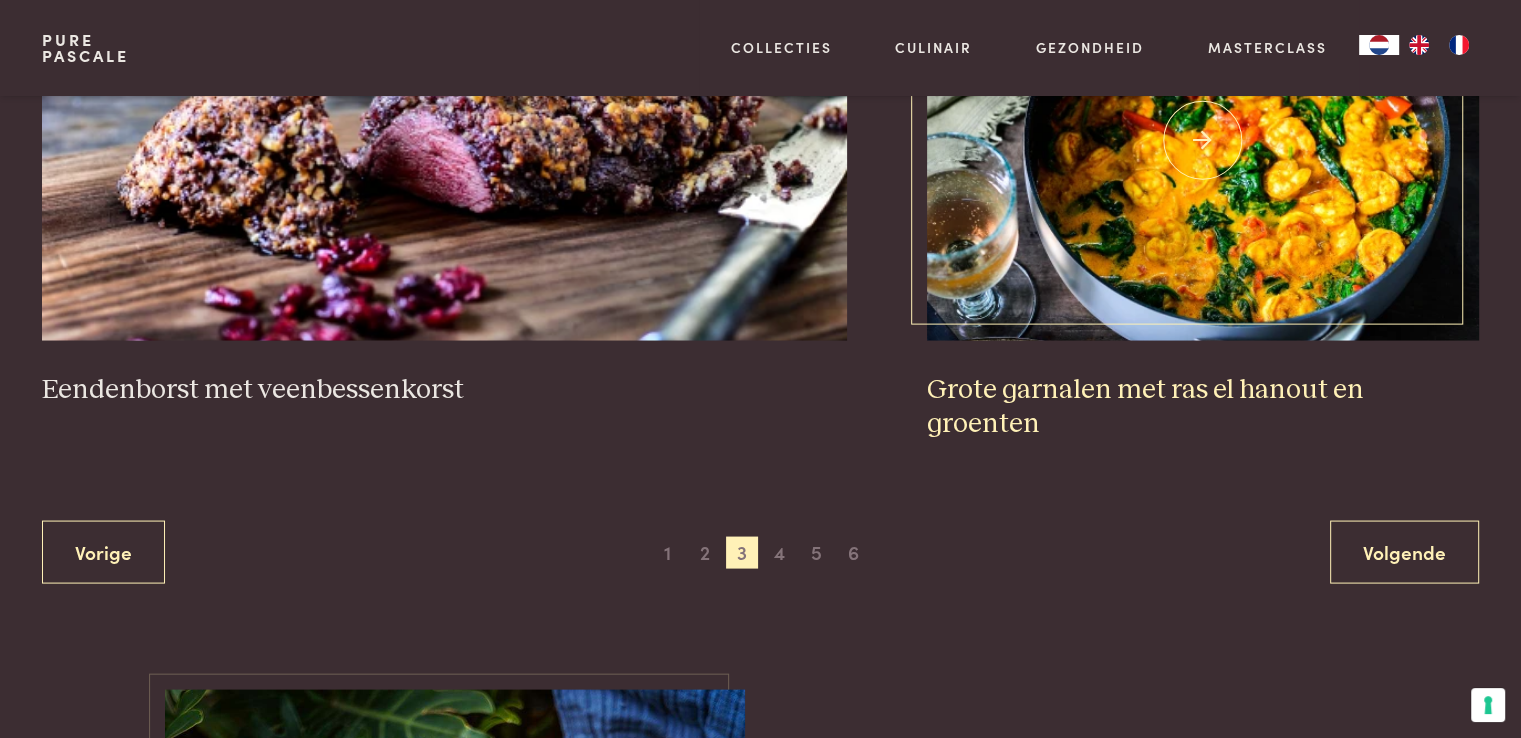 click at bounding box center (1203, 141) 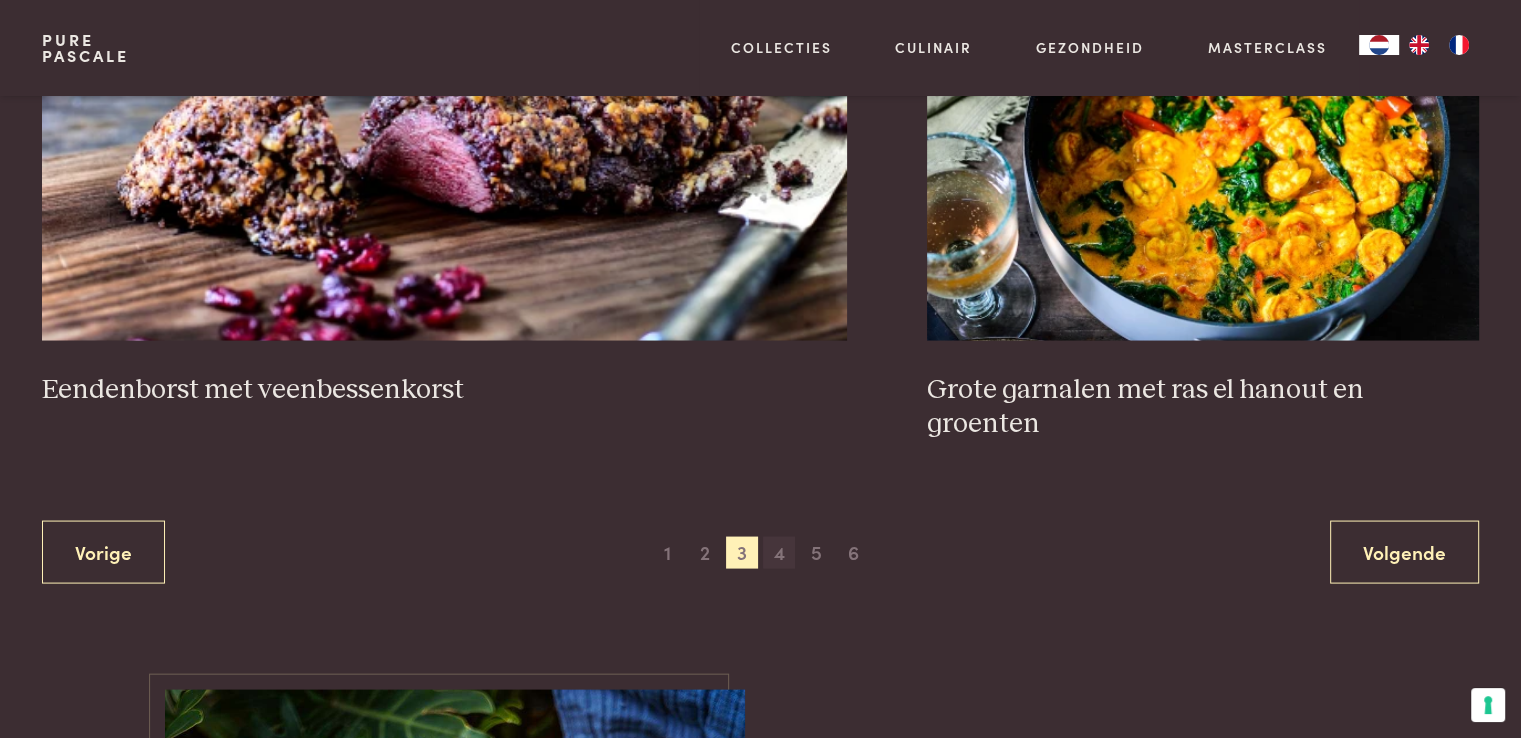 click on "4" at bounding box center [779, 553] 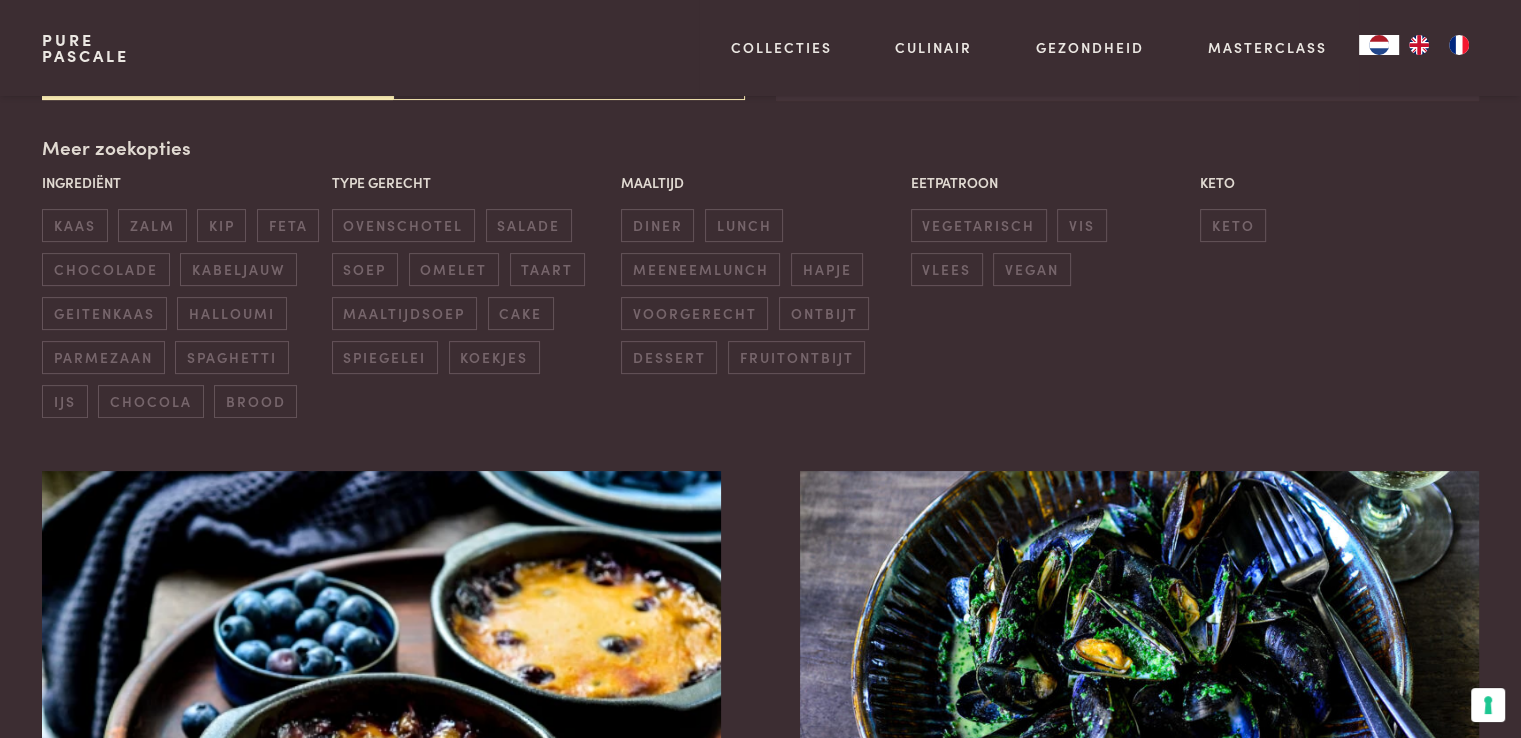 scroll, scrollTop: 459, scrollLeft: 0, axis: vertical 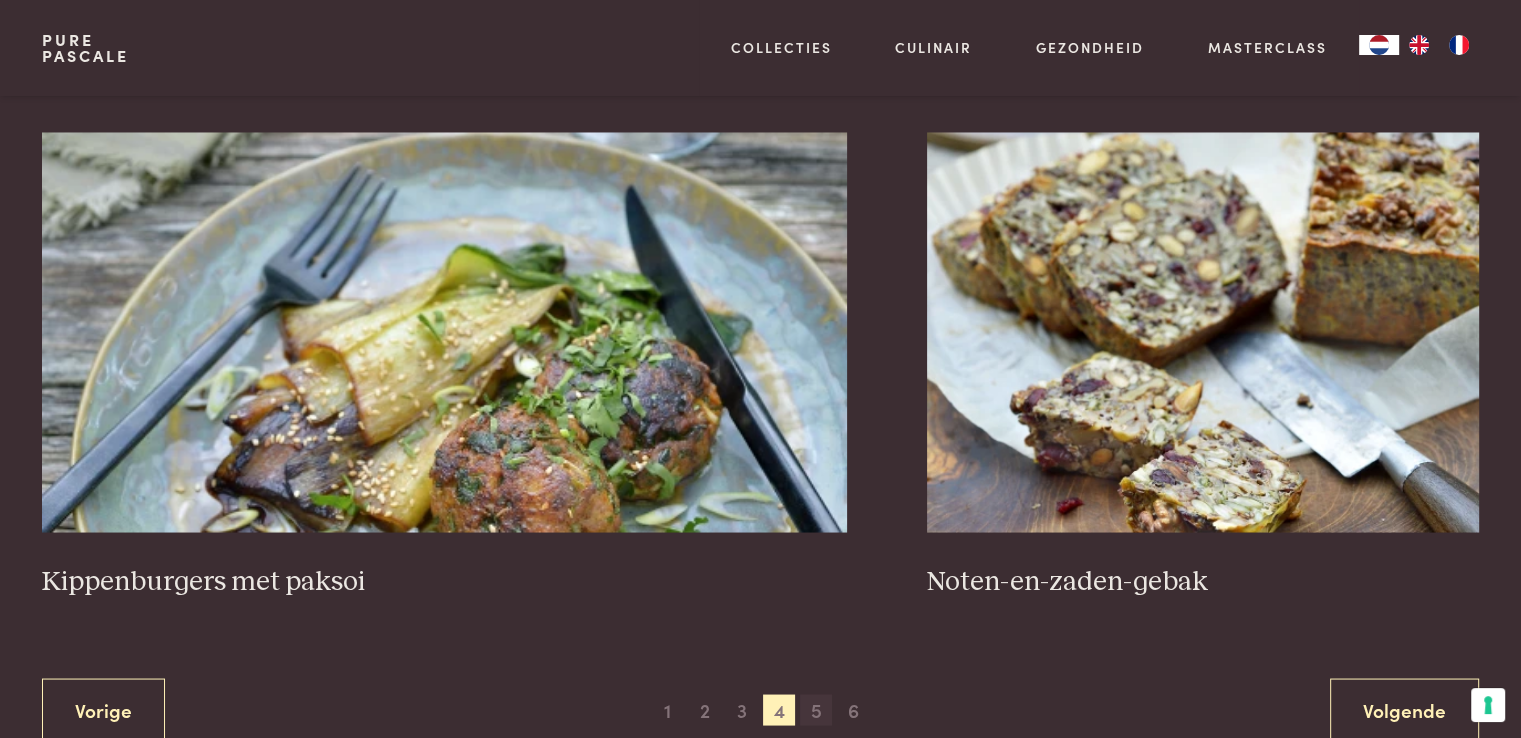 click on "5" at bounding box center (816, 710) 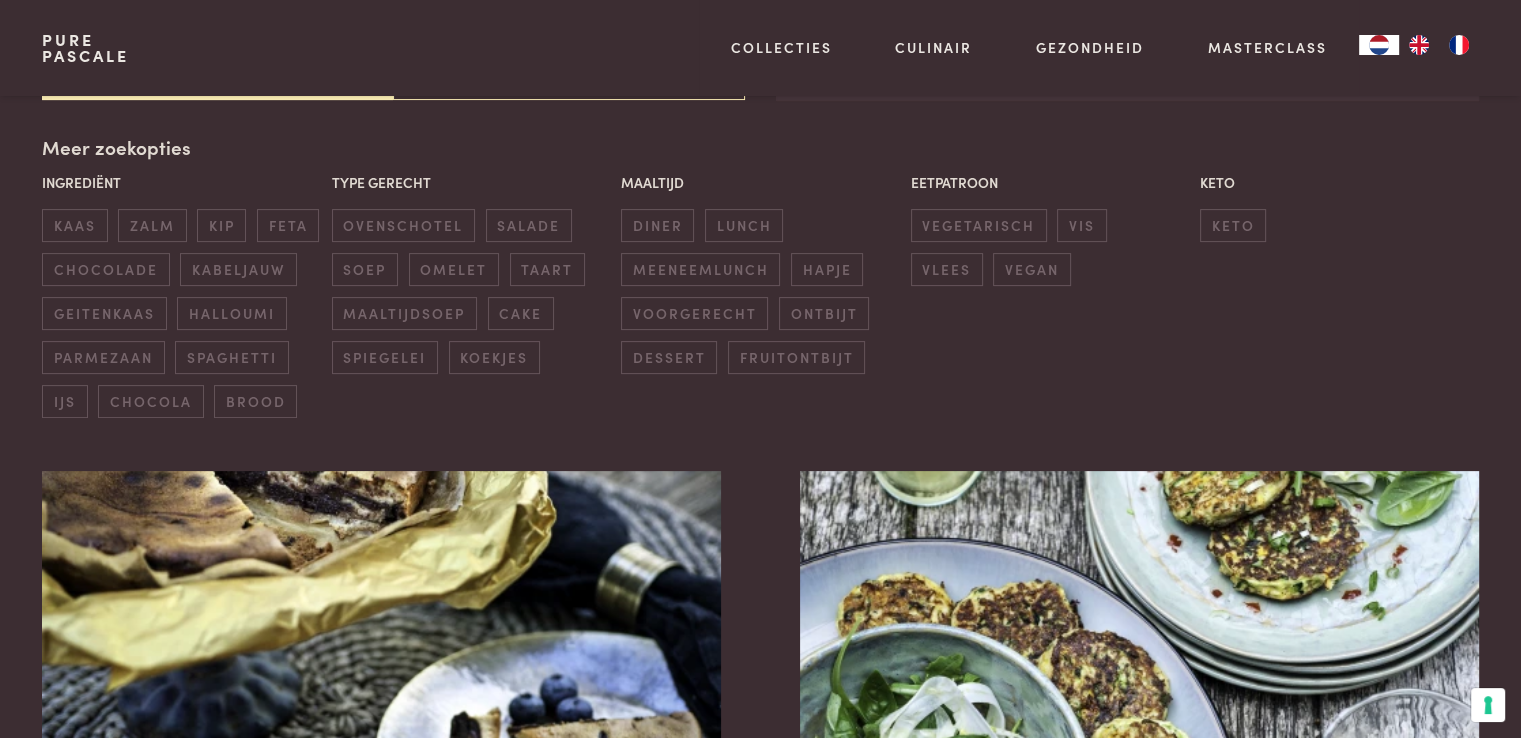 scroll, scrollTop: 459, scrollLeft: 0, axis: vertical 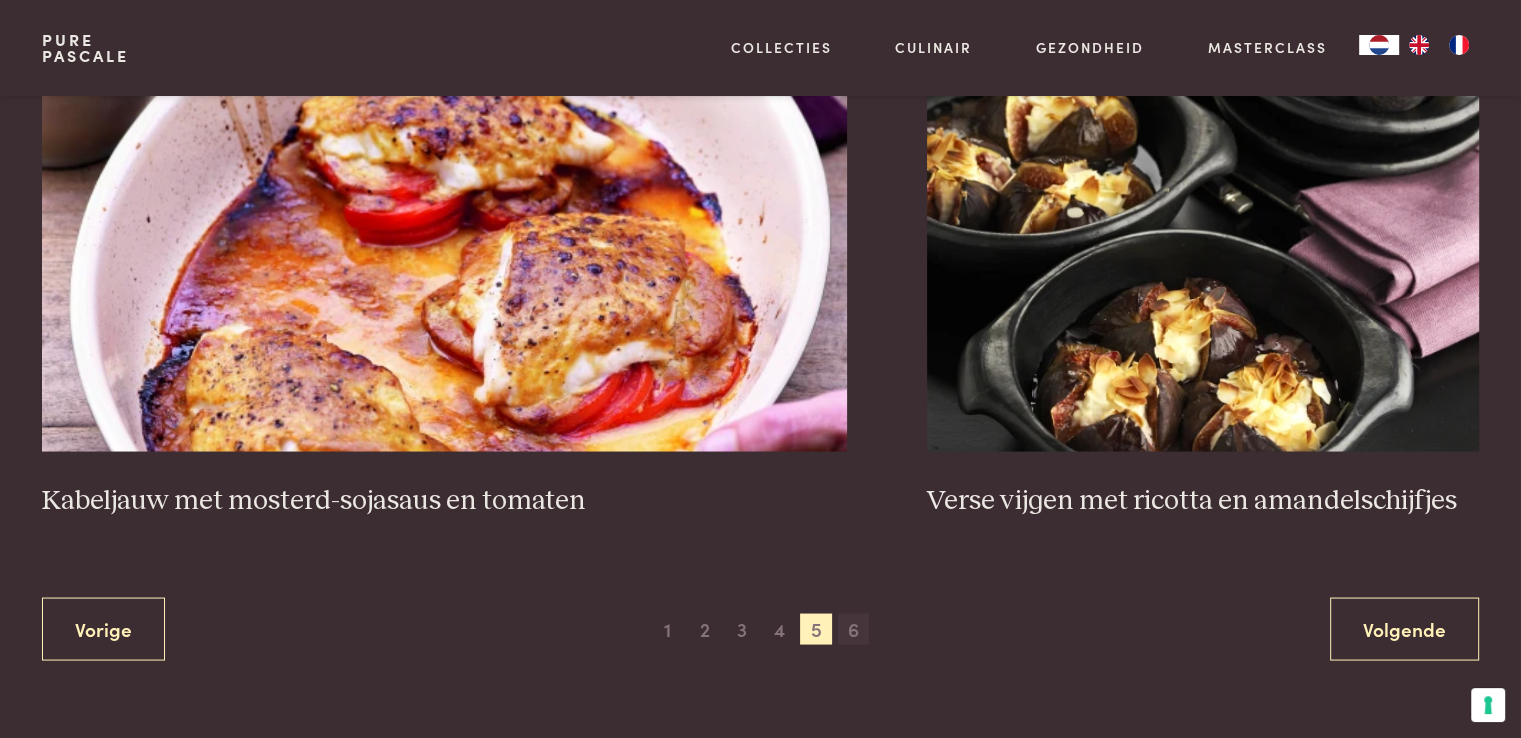 click on "6" at bounding box center (854, 629) 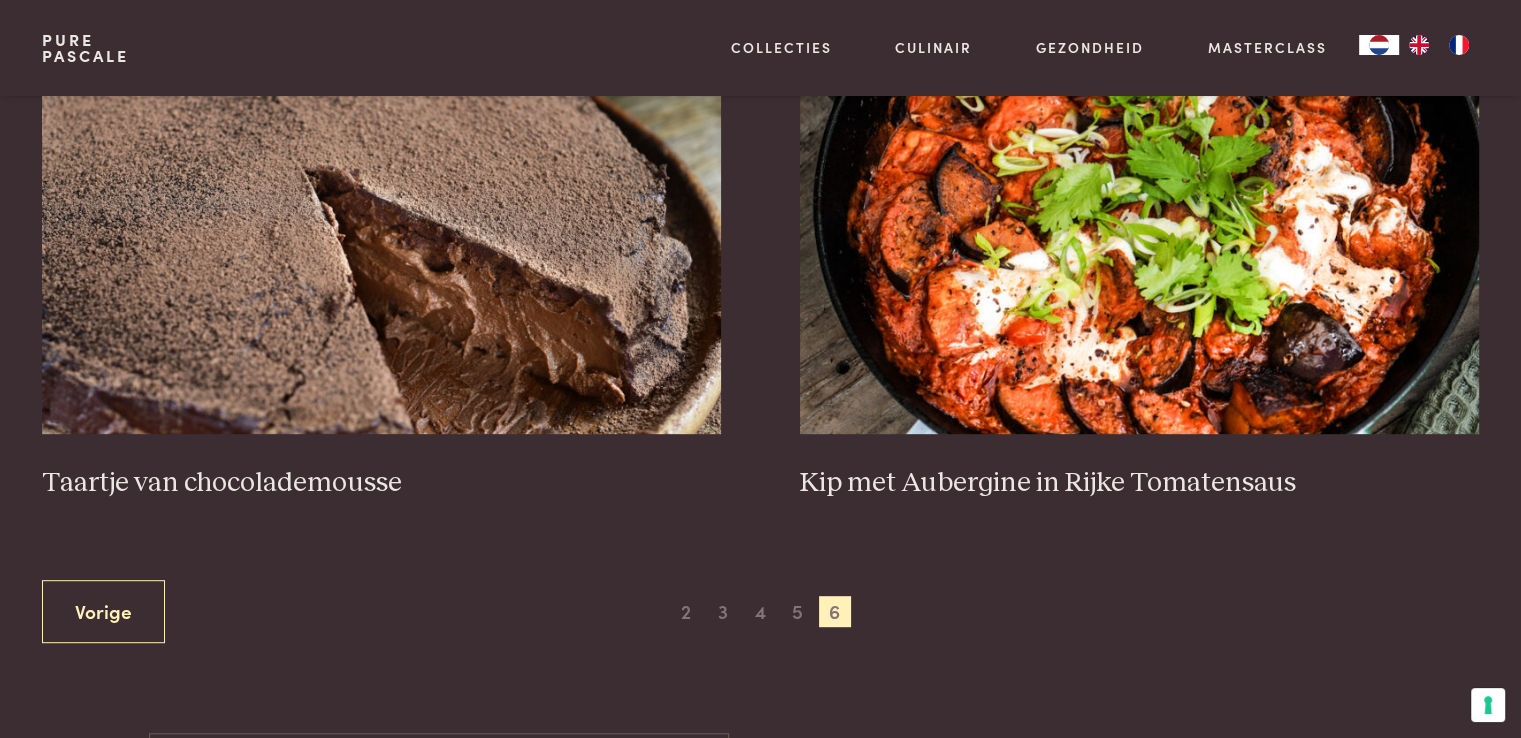 scroll, scrollTop: 899, scrollLeft: 0, axis: vertical 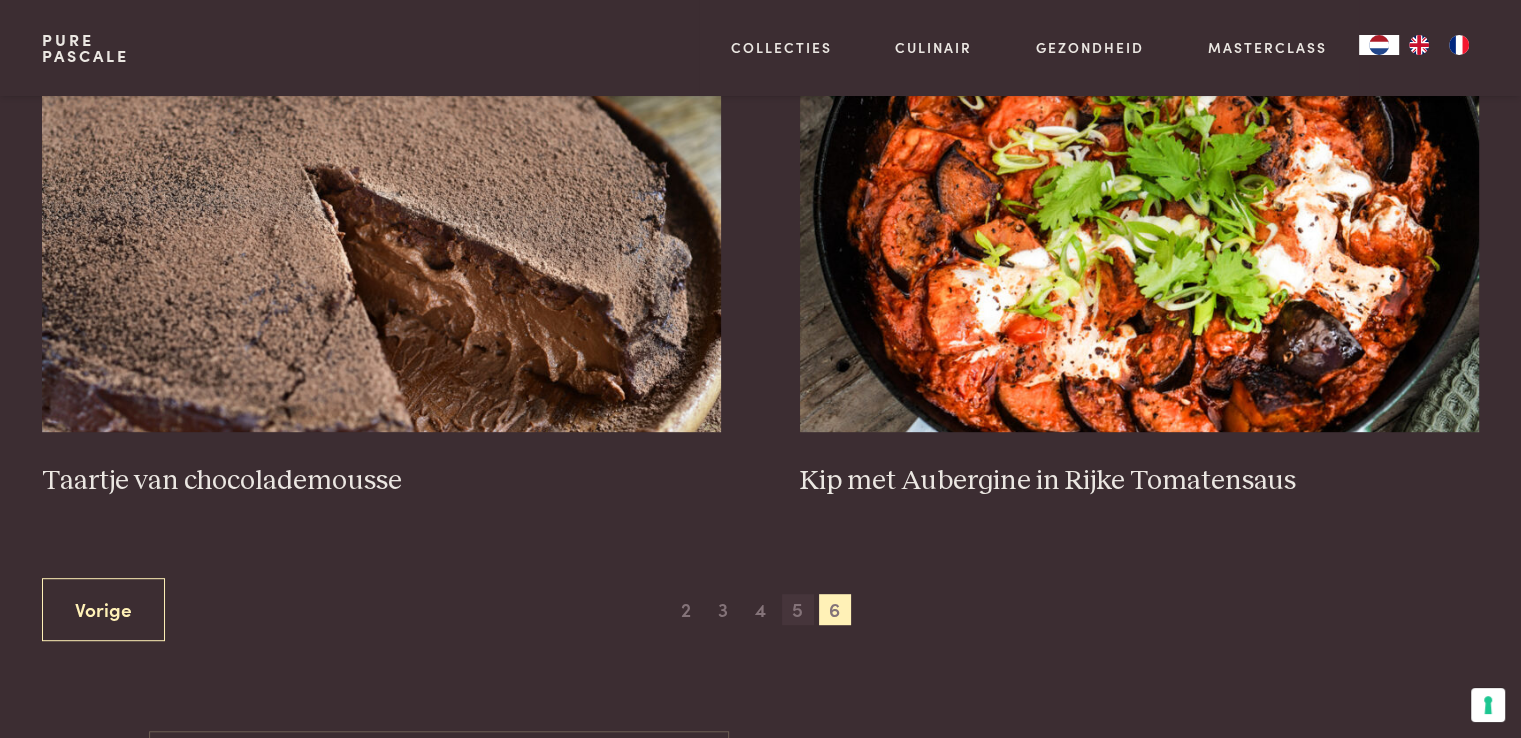 click on "5" at bounding box center (798, 610) 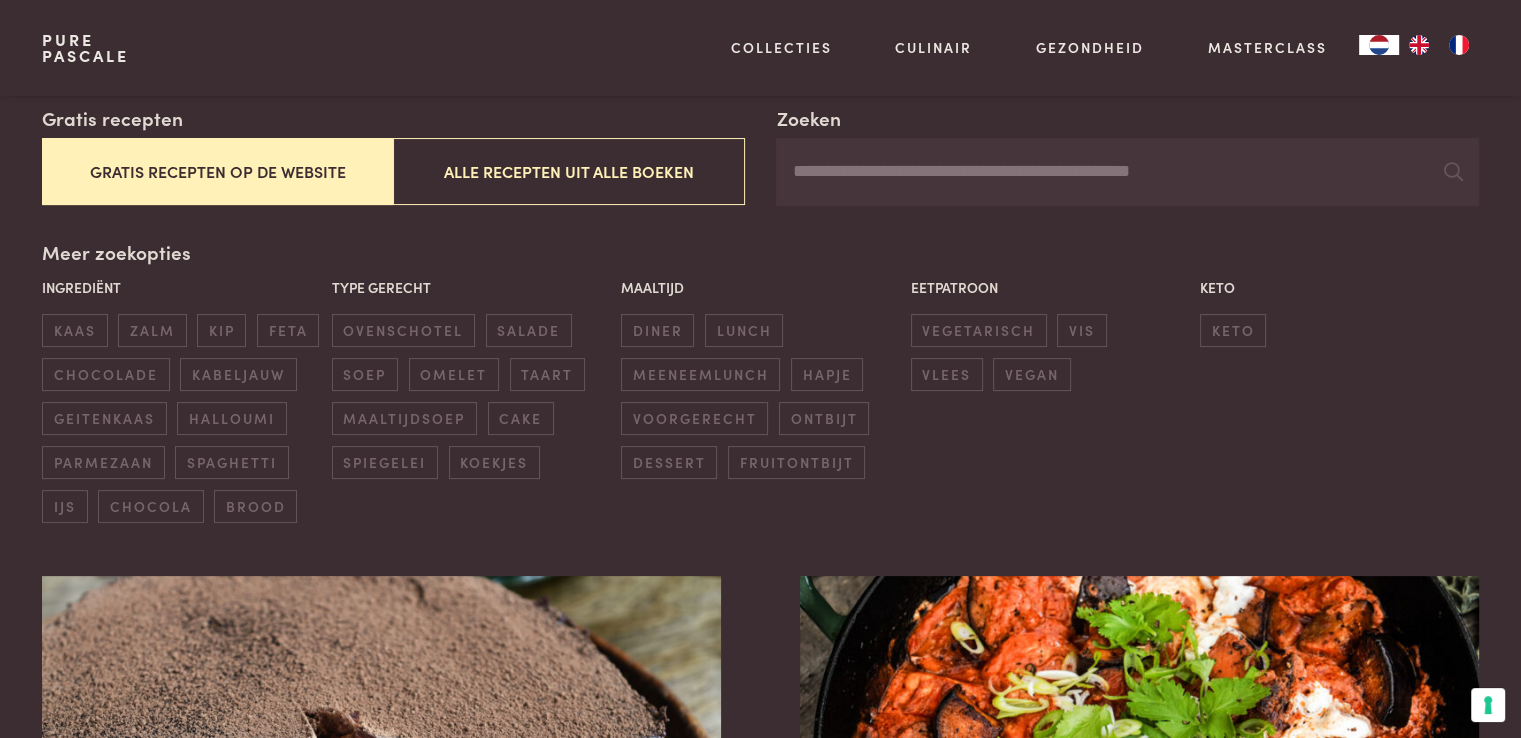 scroll, scrollTop: 1000, scrollLeft: 0, axis: vertical 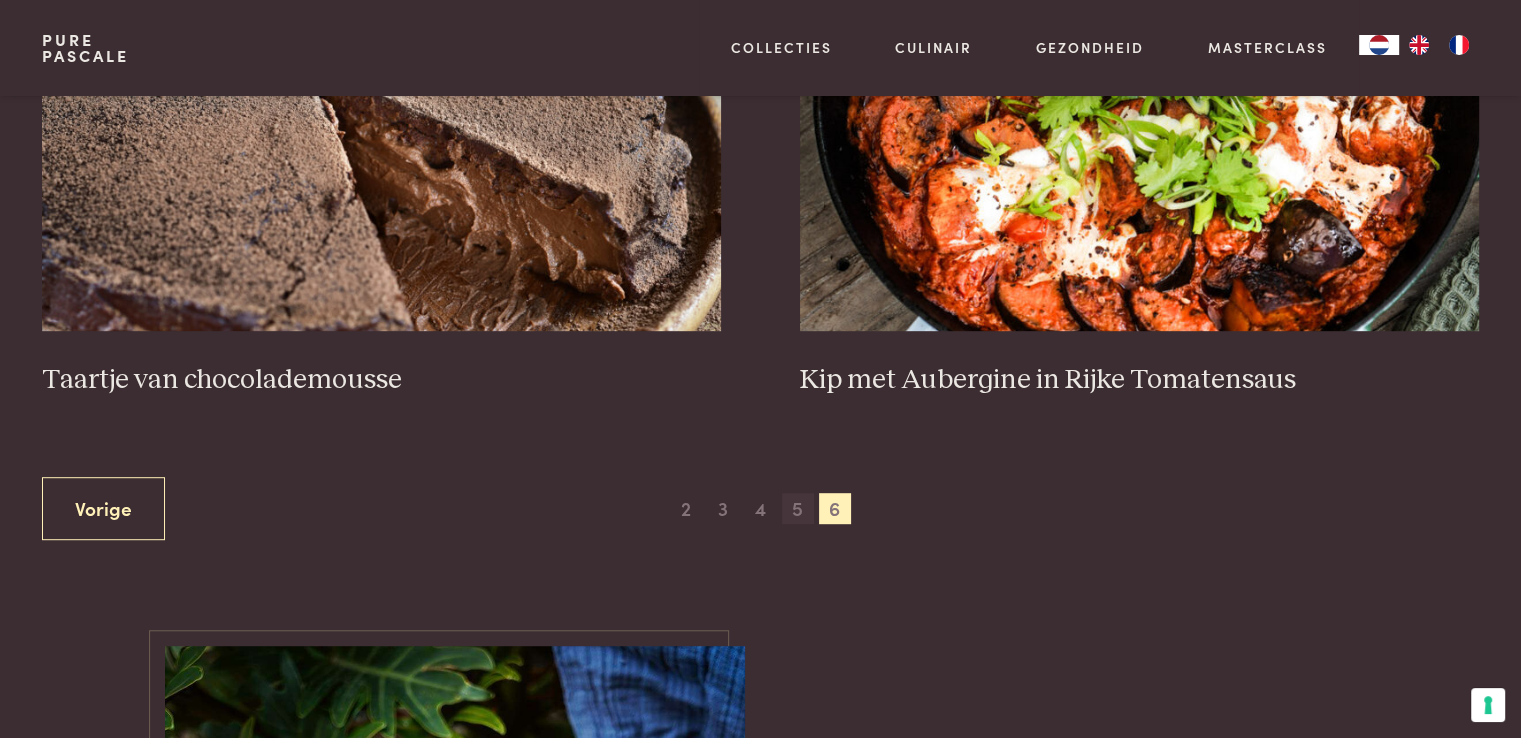 click on "5" at bounding box center (798, 509) 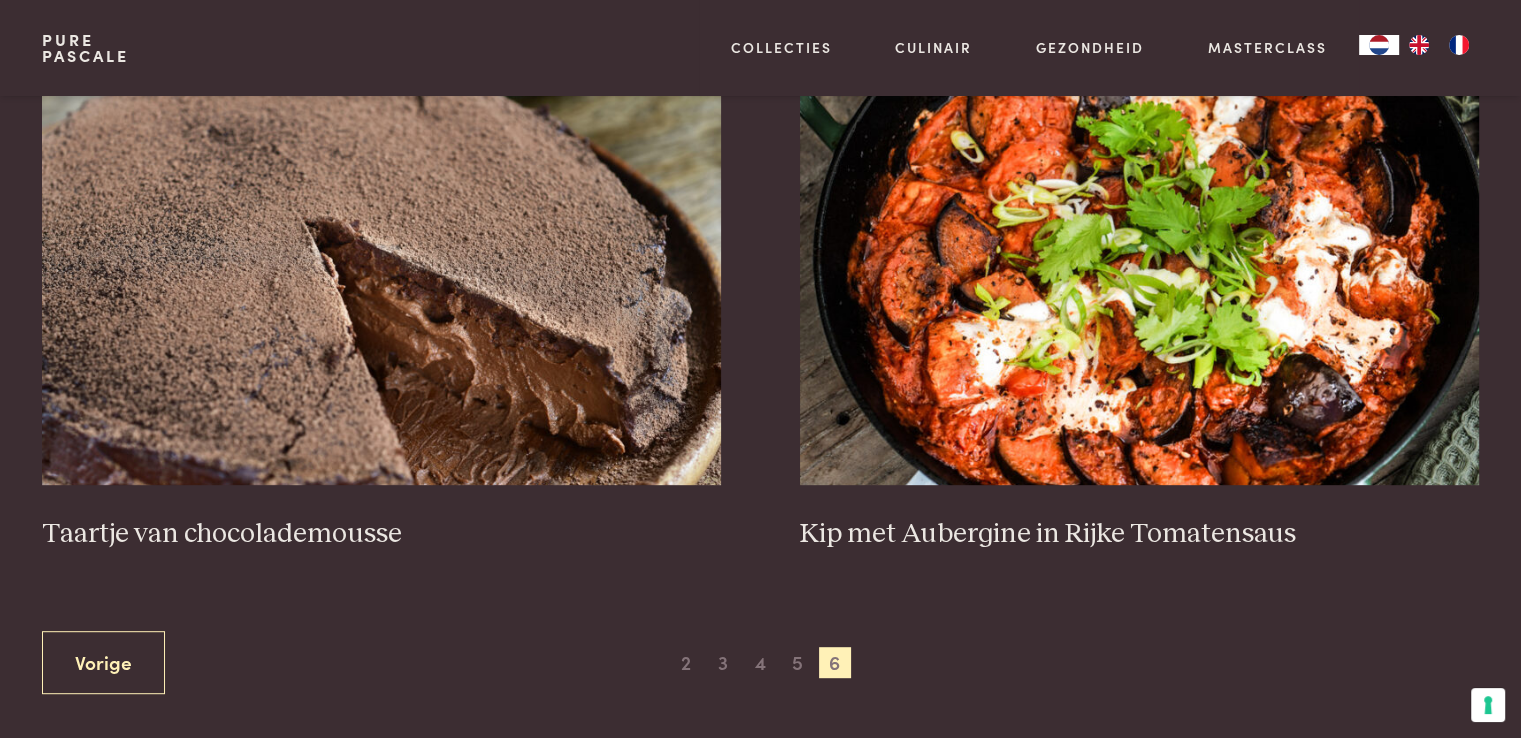 scroll, scrollTop: 912, scrollLeft: 0, axis: vertical 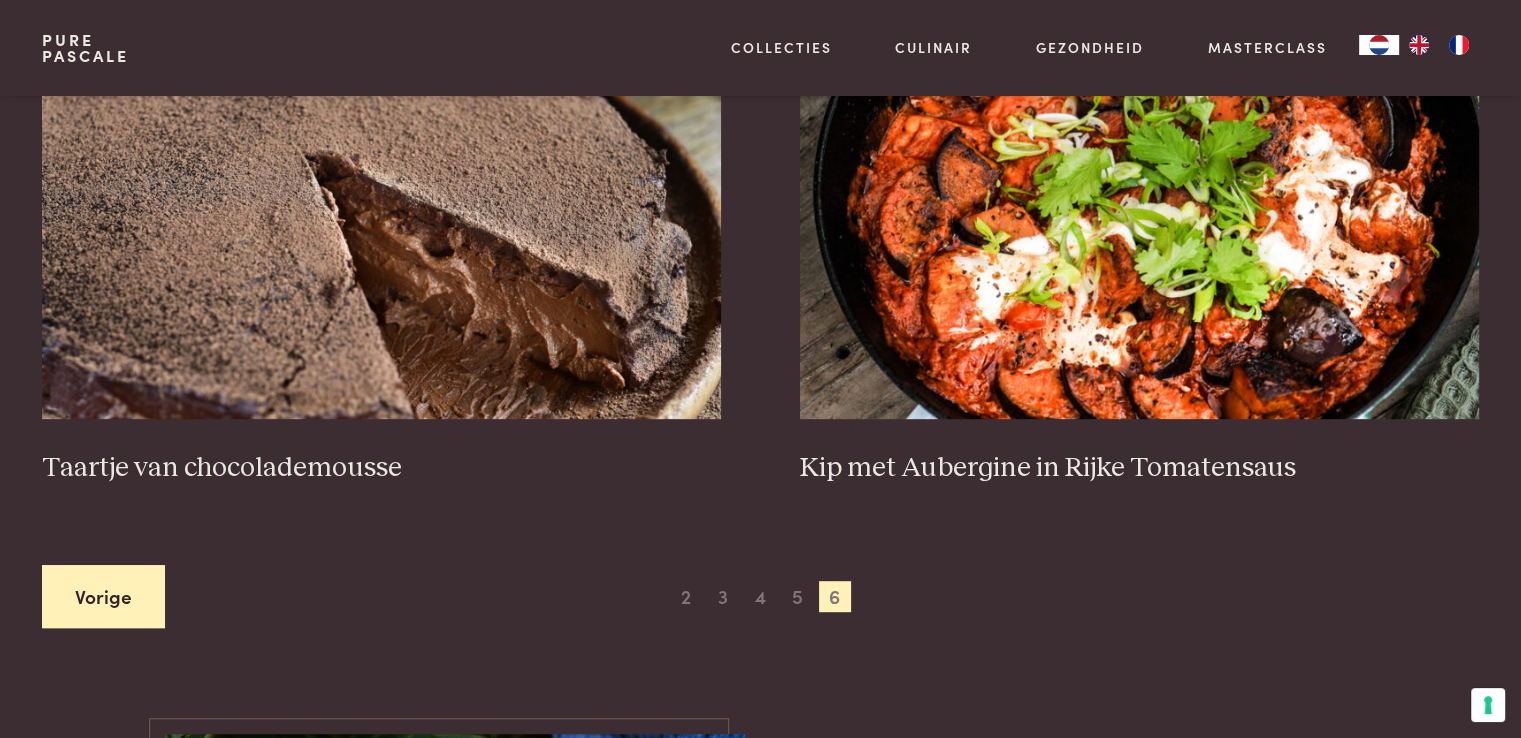 click on "Vorige" at bounding box center [103, 596] 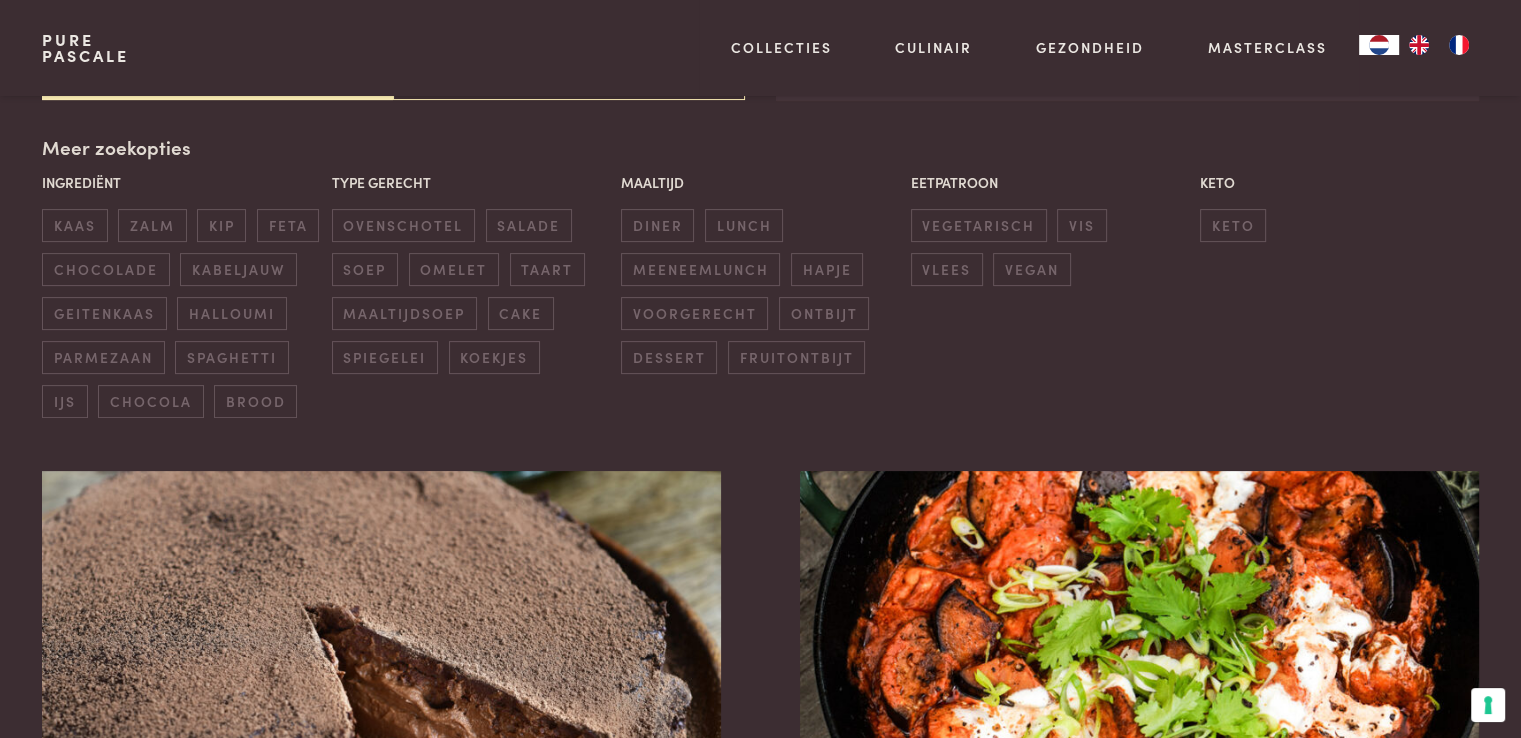 scroll, scrollTop: 459, scrollLeft: 0, axis: vertical 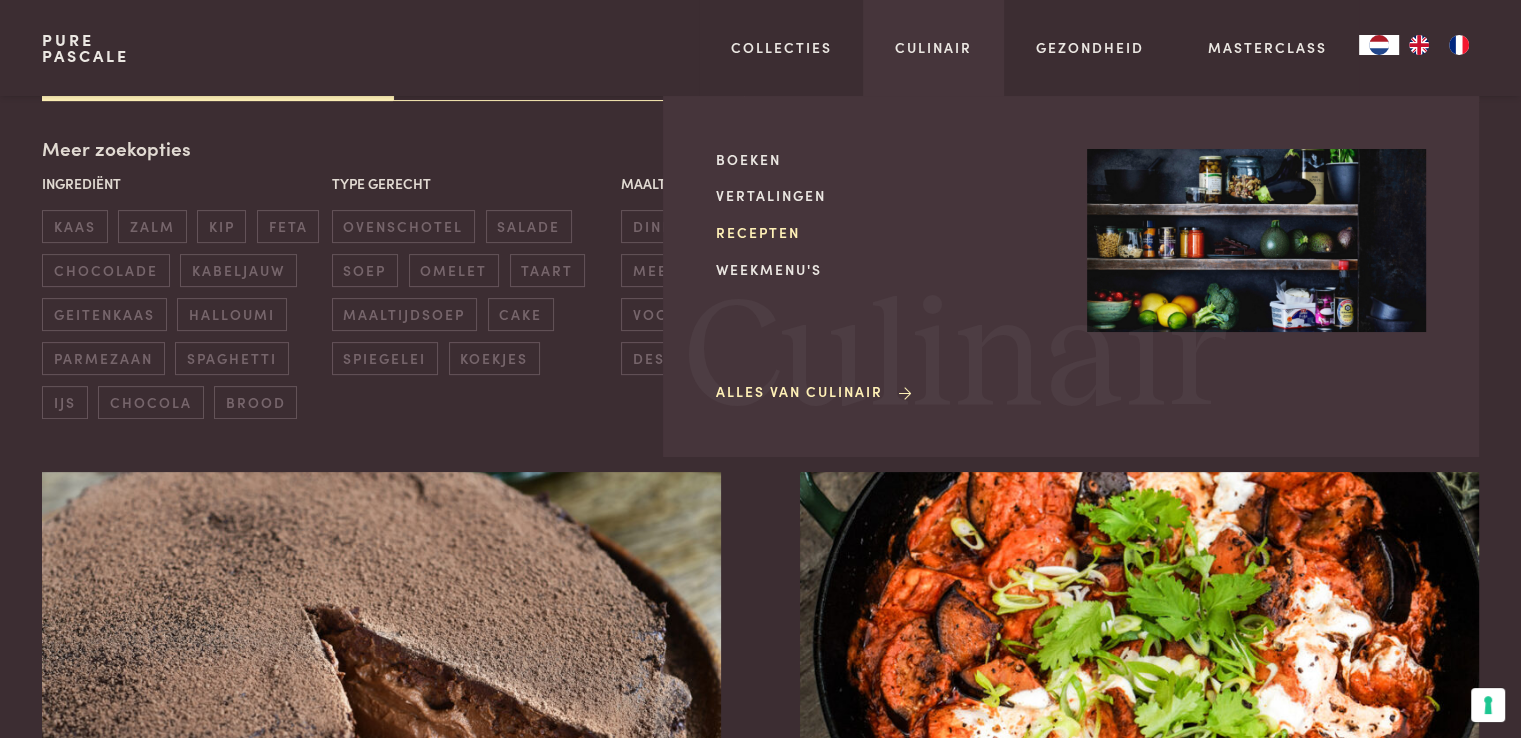 click on "Recepten" at bounding box center (885, 232) 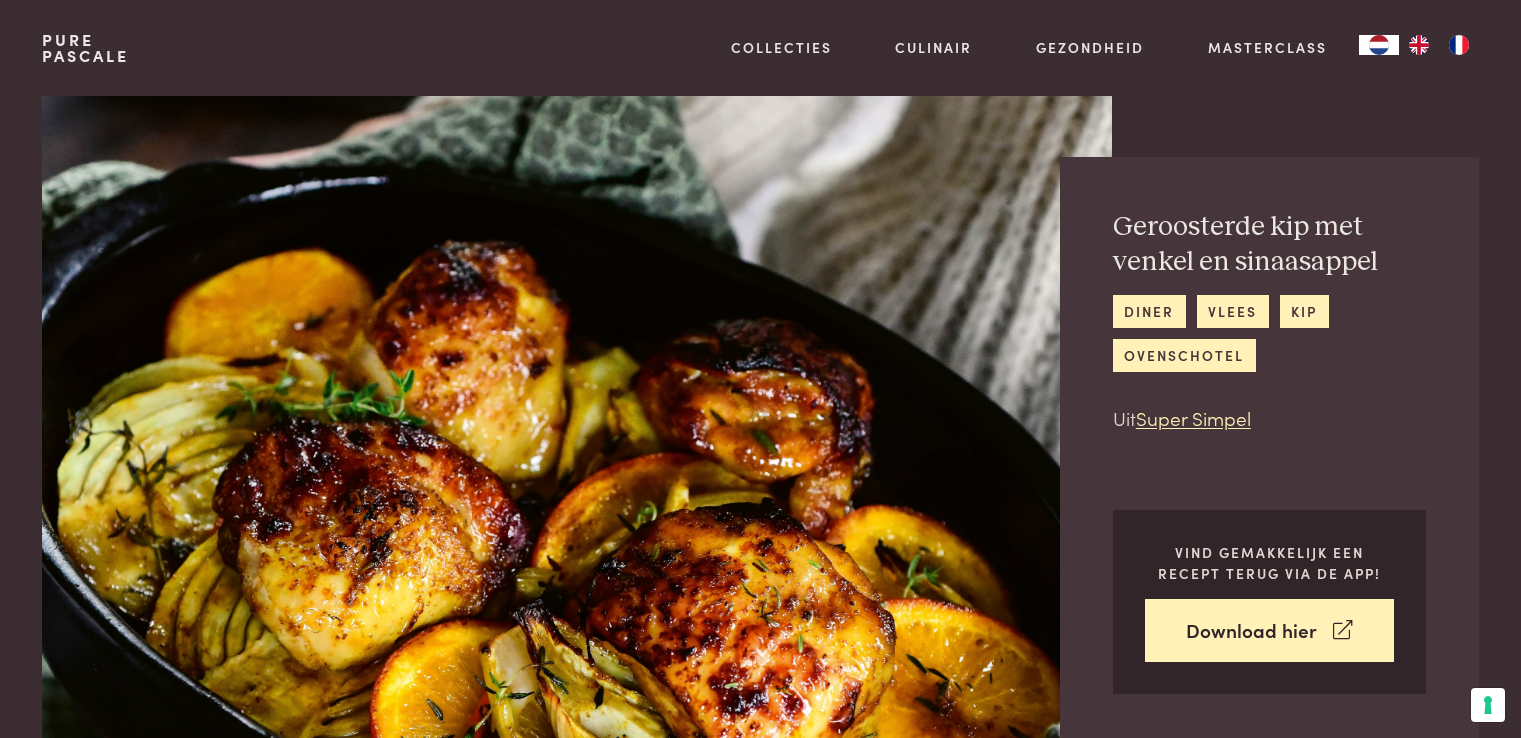 scroll, scrollTop: 0, scrollLeft: 0, axis: both 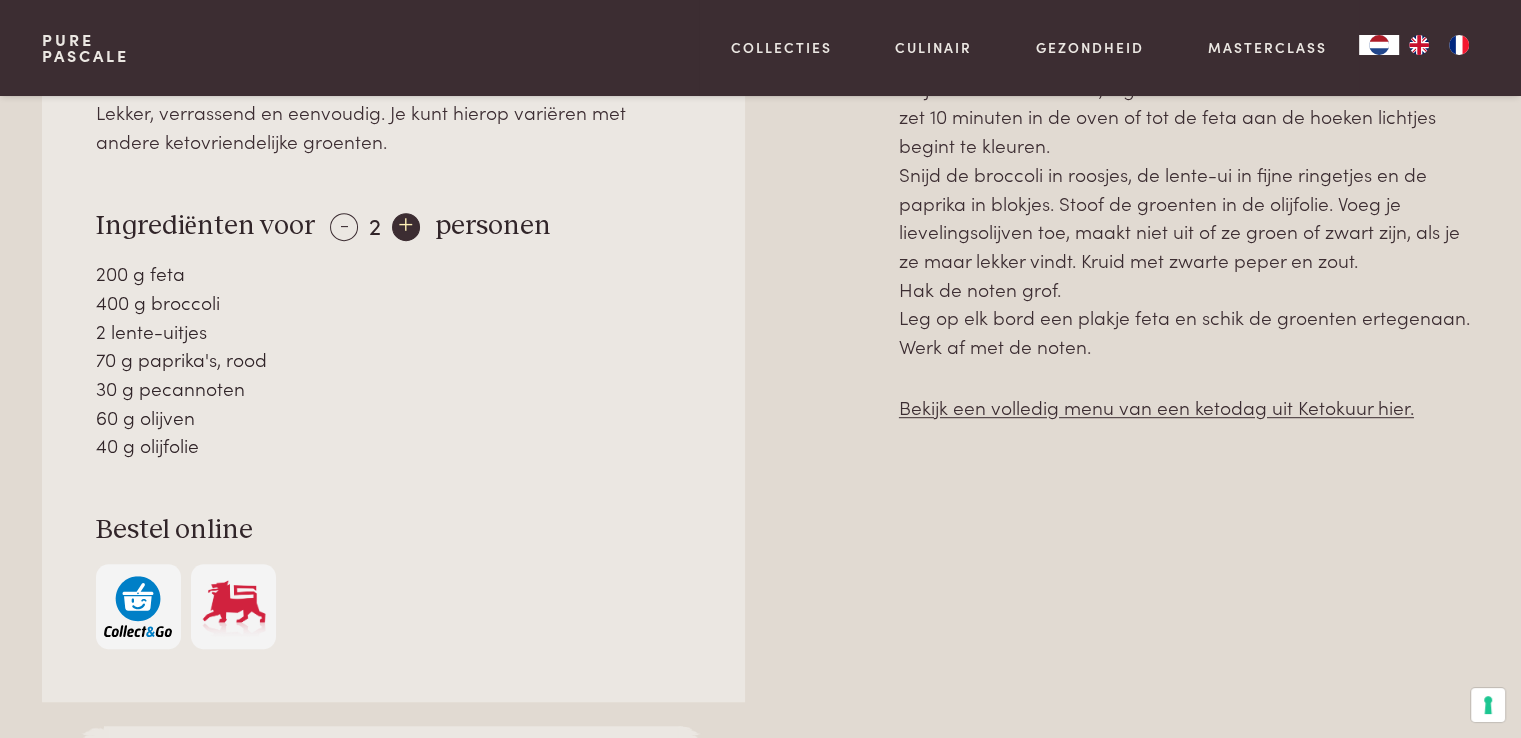 click on "+" at bounding box center (406, 227) 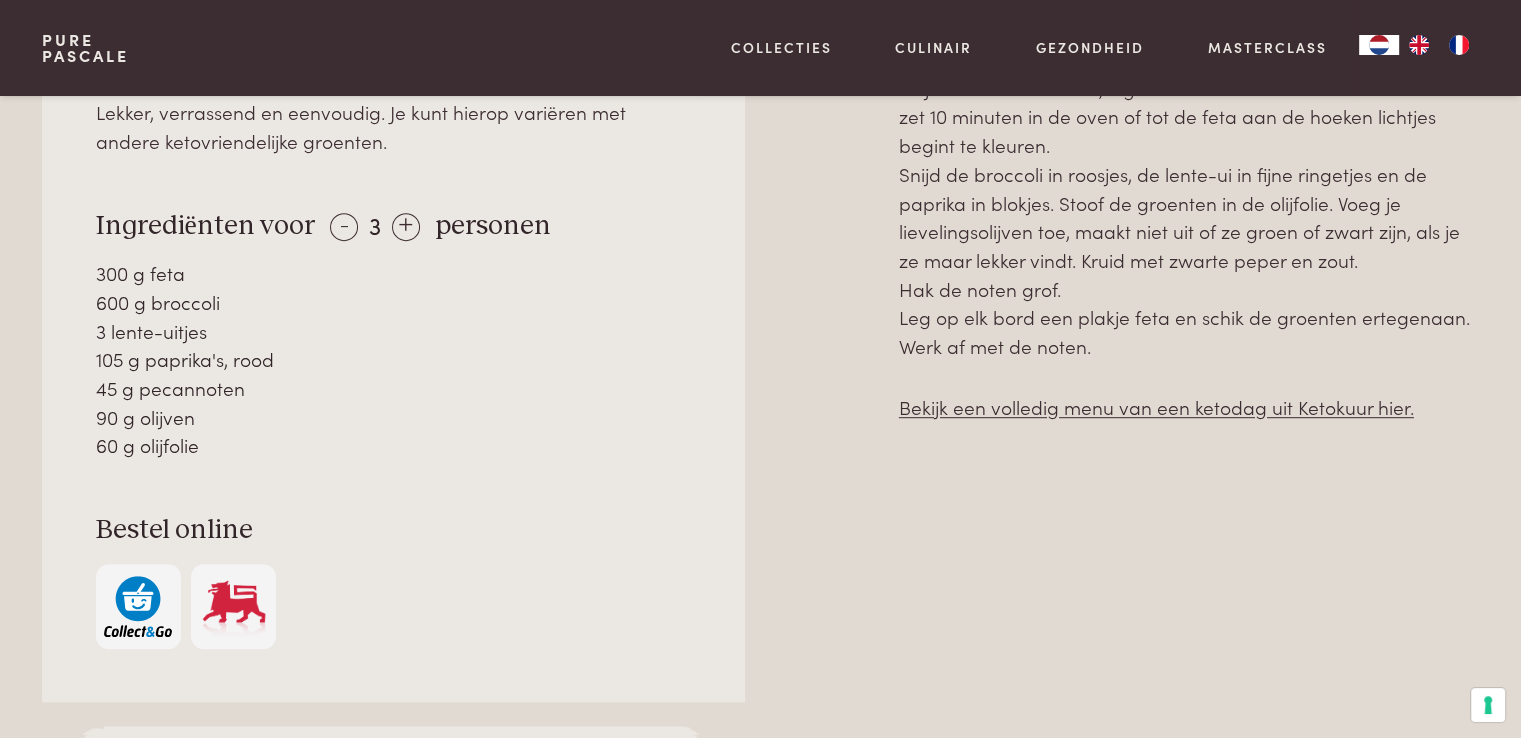 scroll, scrollTop: 420, scrollLeft: 0, axis: vertical 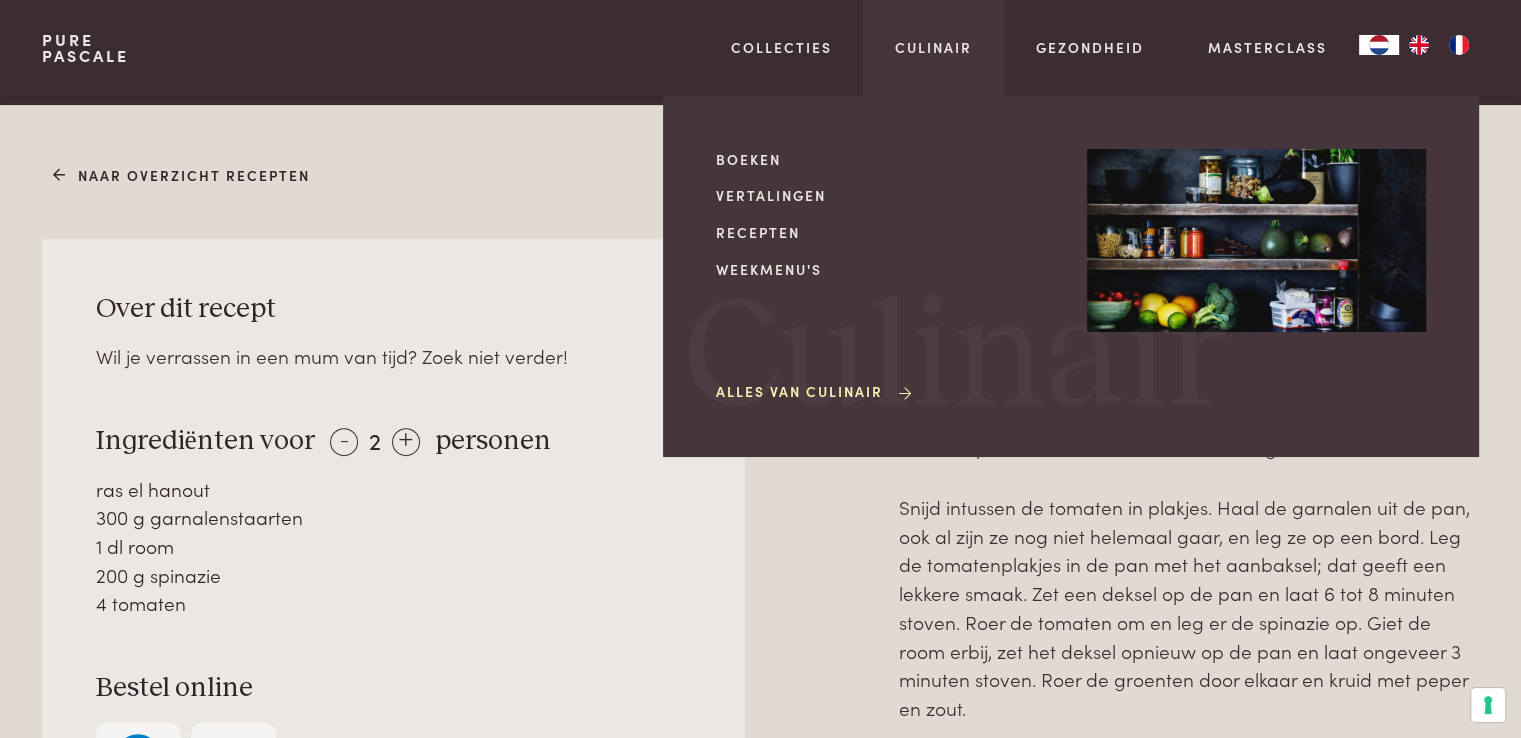 click on "Culinair
Boeken   Vertalingen   Recepten   Weekmenu's   Alles van Culinair     Culinair" at bounding box center [933, 48] 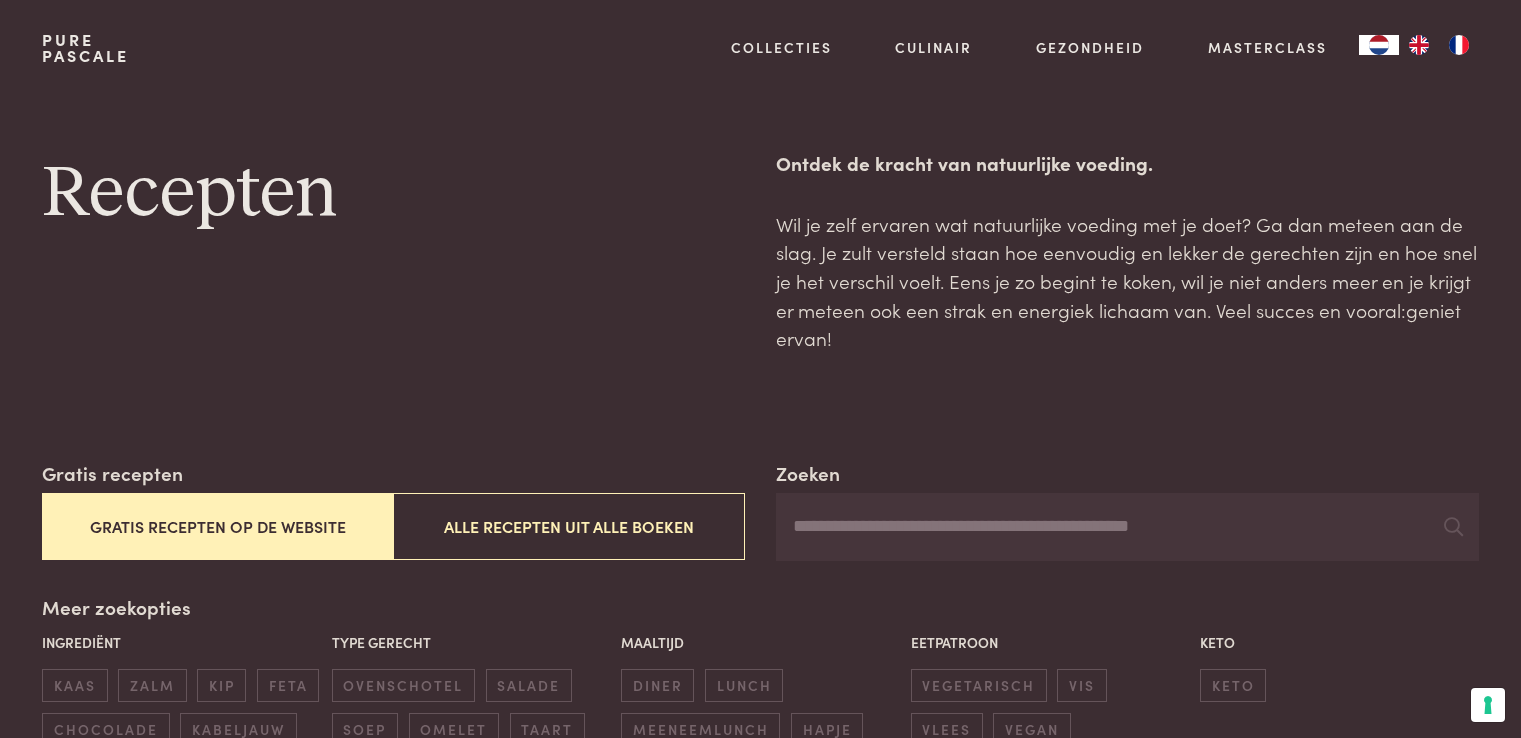 scroll, scrollTop: 0, scrollLeft: 0, axis: both 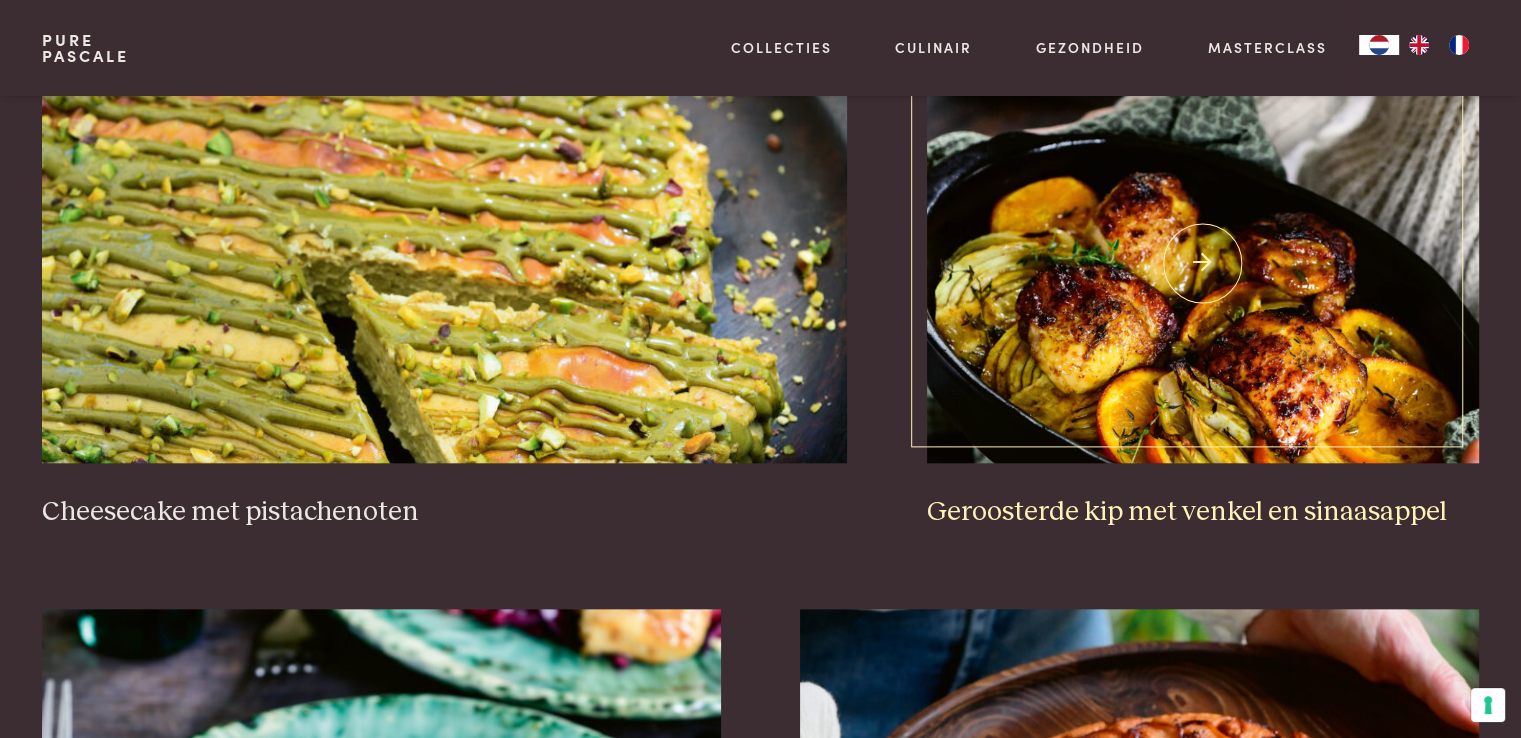 click at bounding box center [1203, 263] 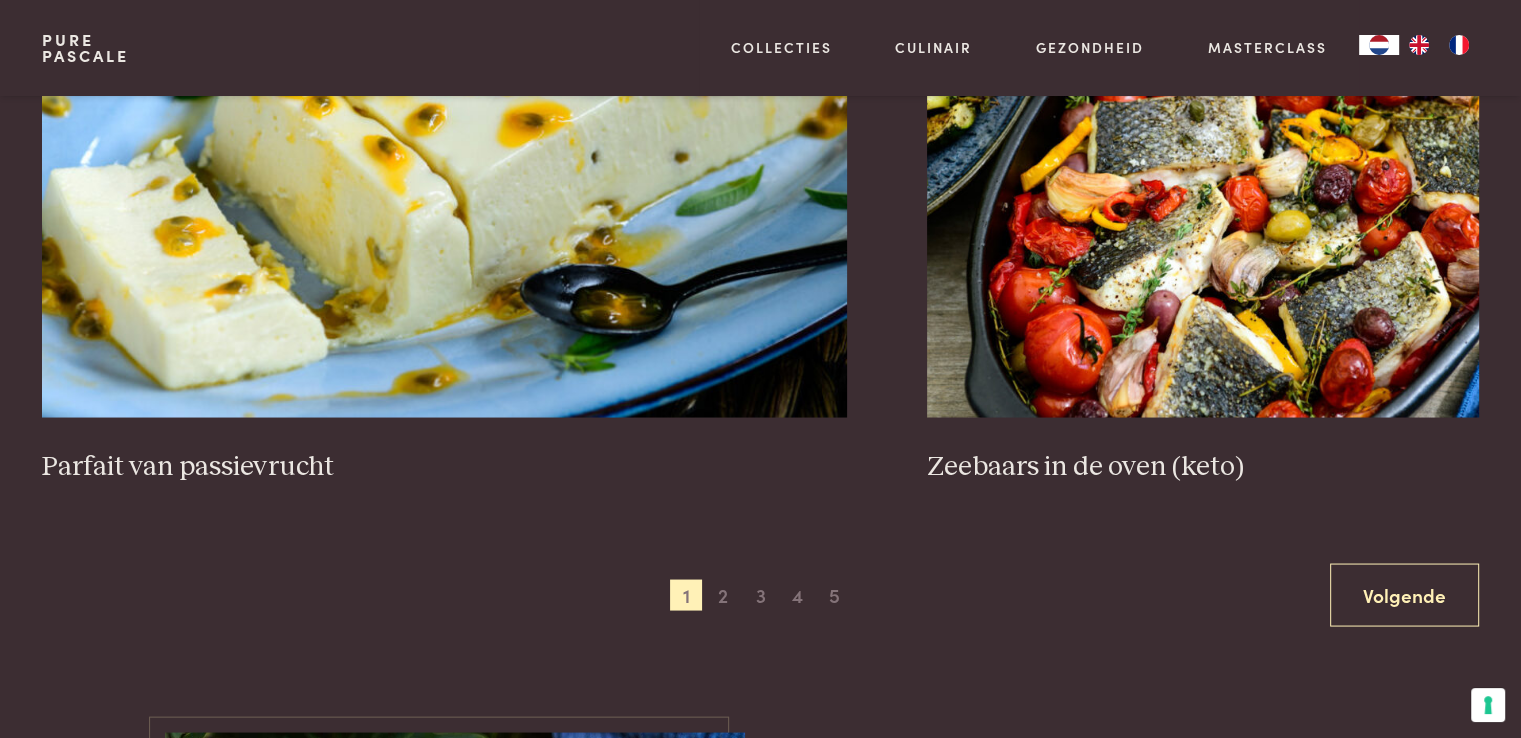 scroll, scrollTop: 3799, scrollLeft: 0, axis: vertical 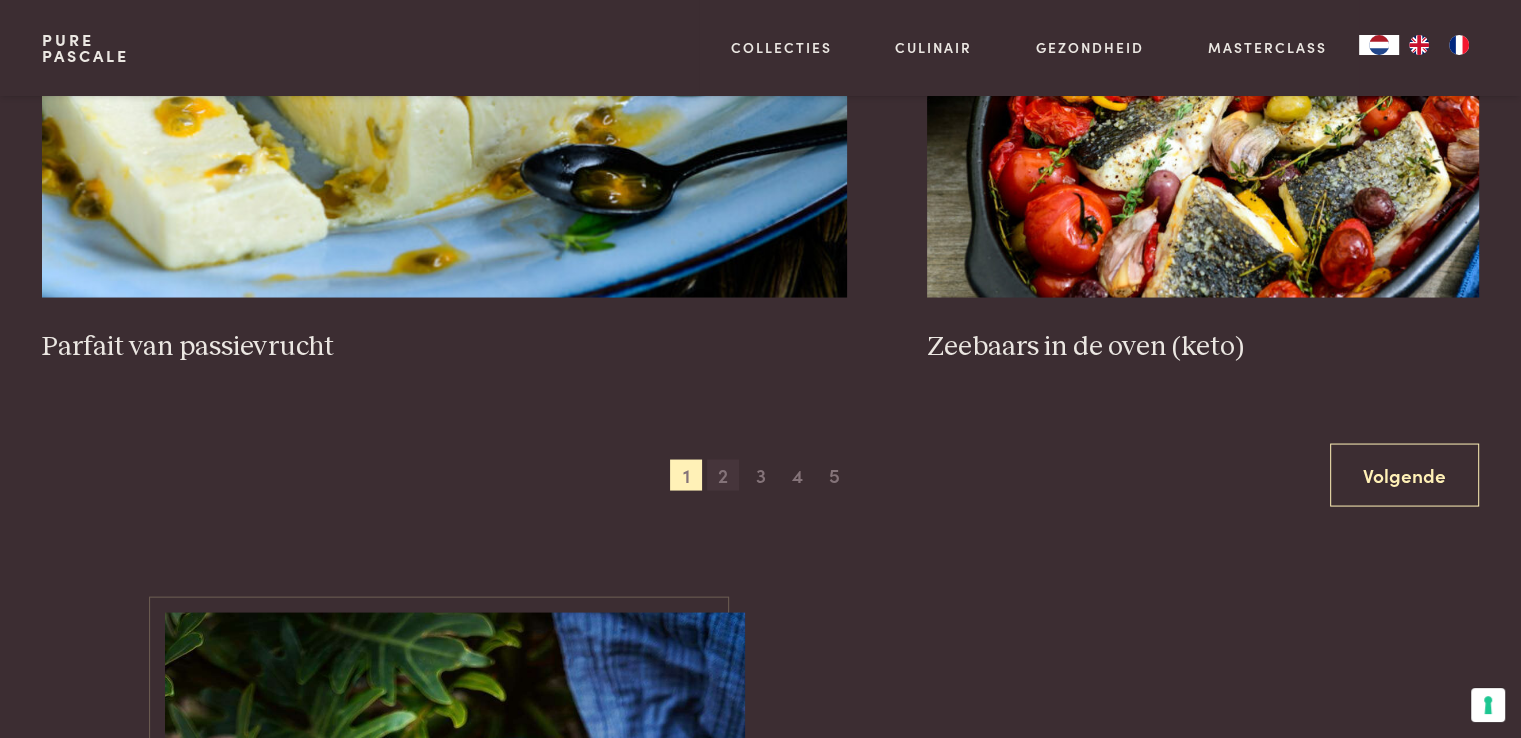 click on "2" at bounding box center [723, 475] 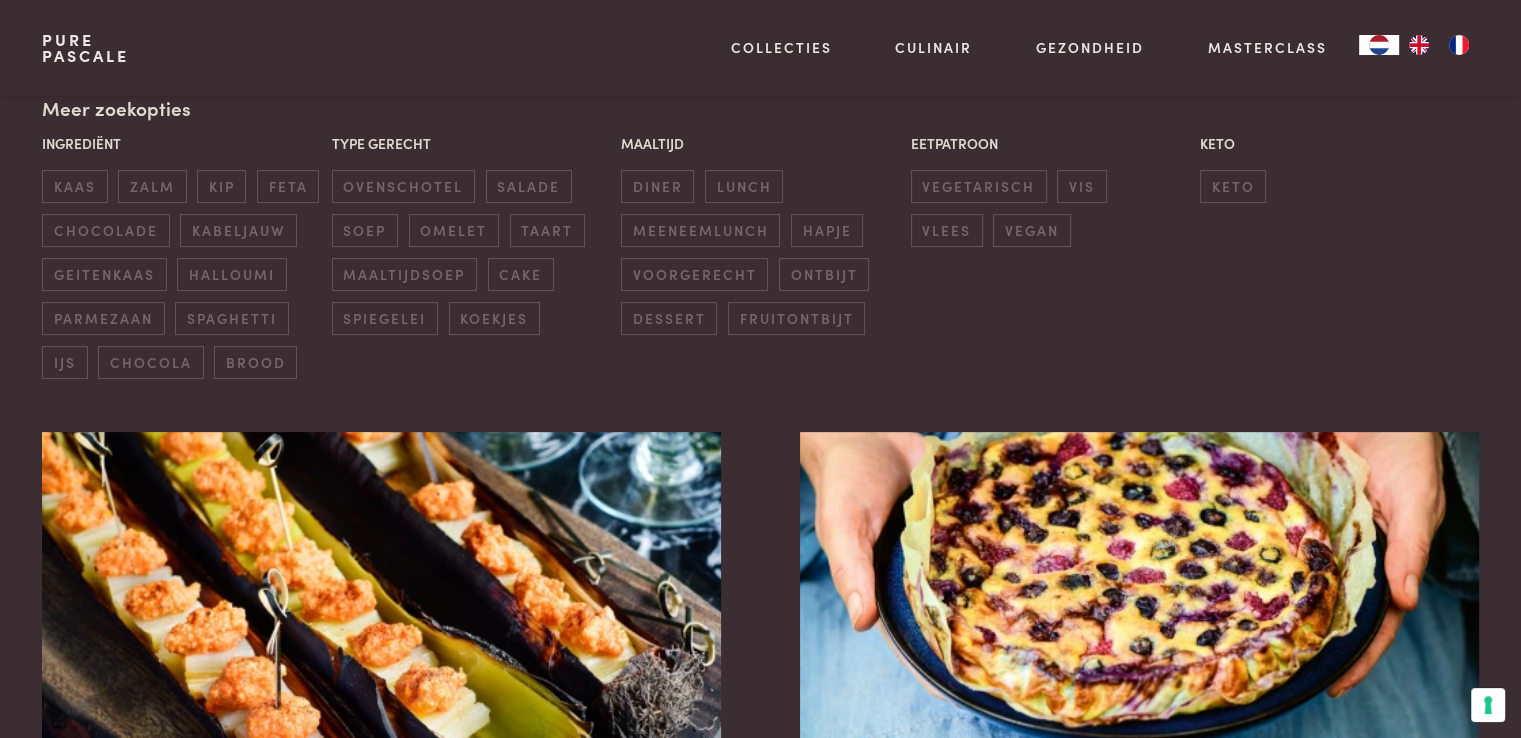 scroll, scrollTop: 459, scrollLeft: 0, axis: vertical 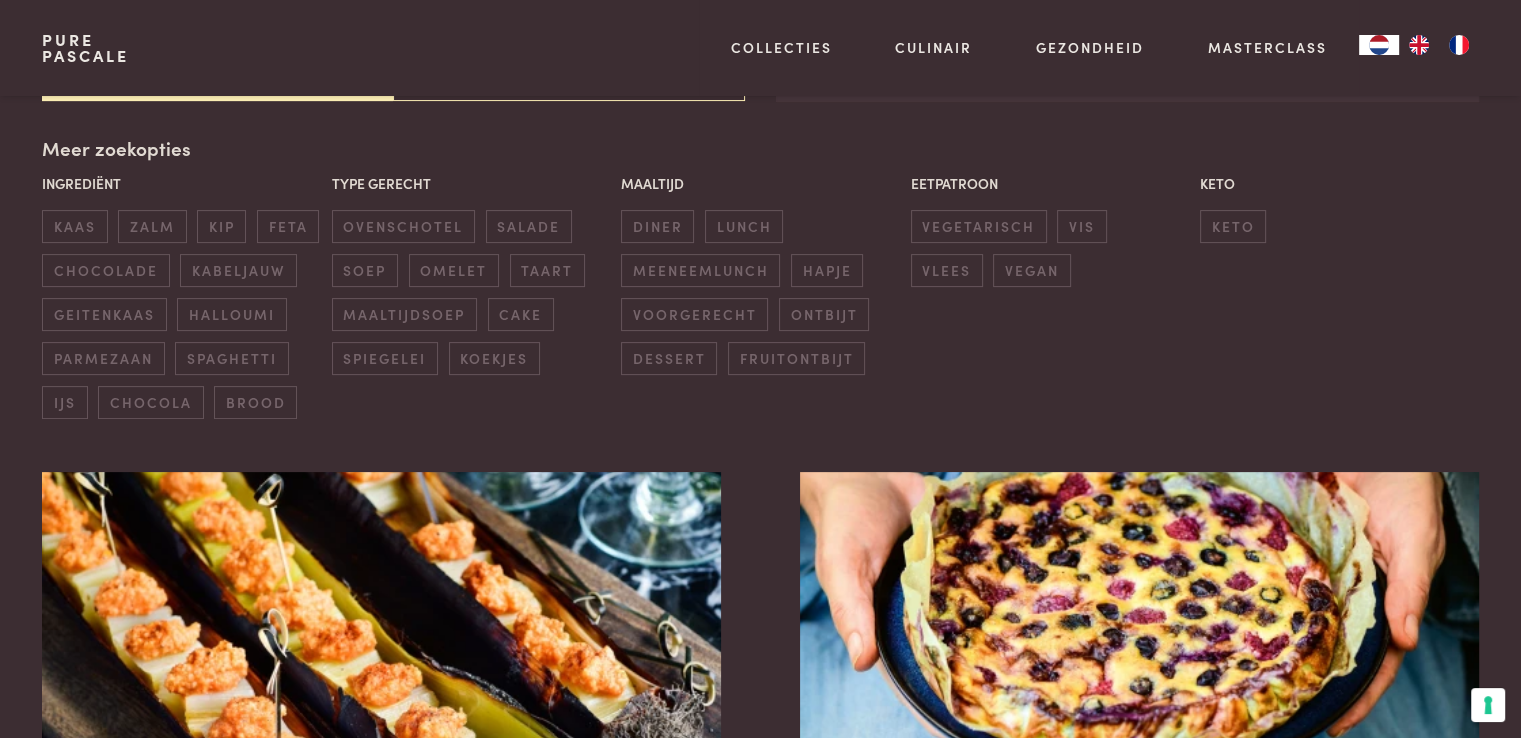 click on "Zwartgeblakerde prei met een groentesausje       Clafoutis met bessen       Hartige taart met feta en tomaatjes (keto)       Krokant gebakken halloumi met mediterrane groentedip       Luxe fruitontbijt       Tortilla met ui en bloemkool (keto)       Zadencrackers       Zalmtataki met spinazie, room en zalmeitjes (keto)       Gebakken kabeljauw met kruidige spinazie uit de oven (keto)       Spinazie-kaaskoekjes (keto)       Heerlijk noten-kaasbrood met olijfolie en Provençaalse kruiden (keto)       Rauwe zalm met avocado (keto)    Vorige
1
2
3
4
5
6
Volgende" at bounding box center (760, 2176) 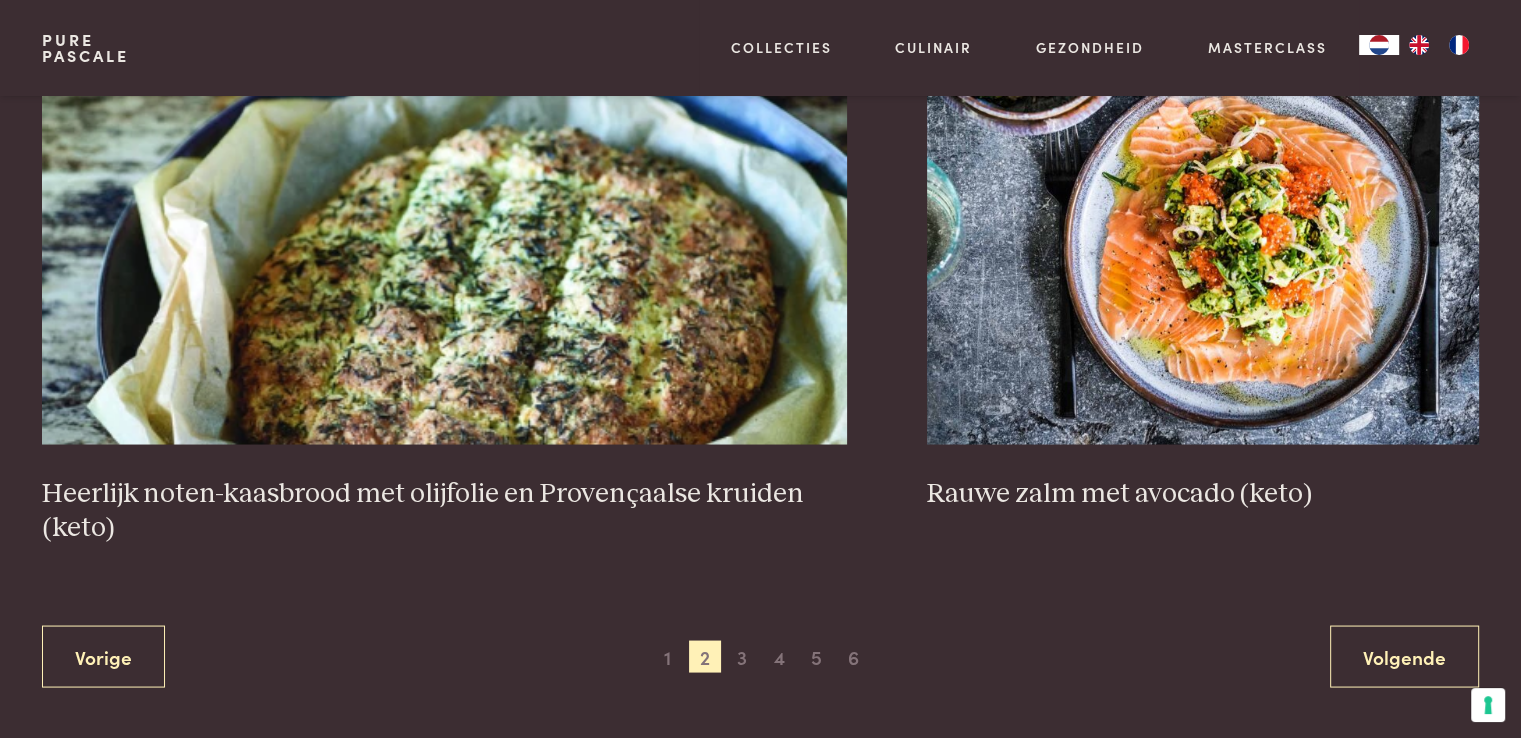 scroll, scrollTop: 3670, scrollLeft: 0, axis: vertical 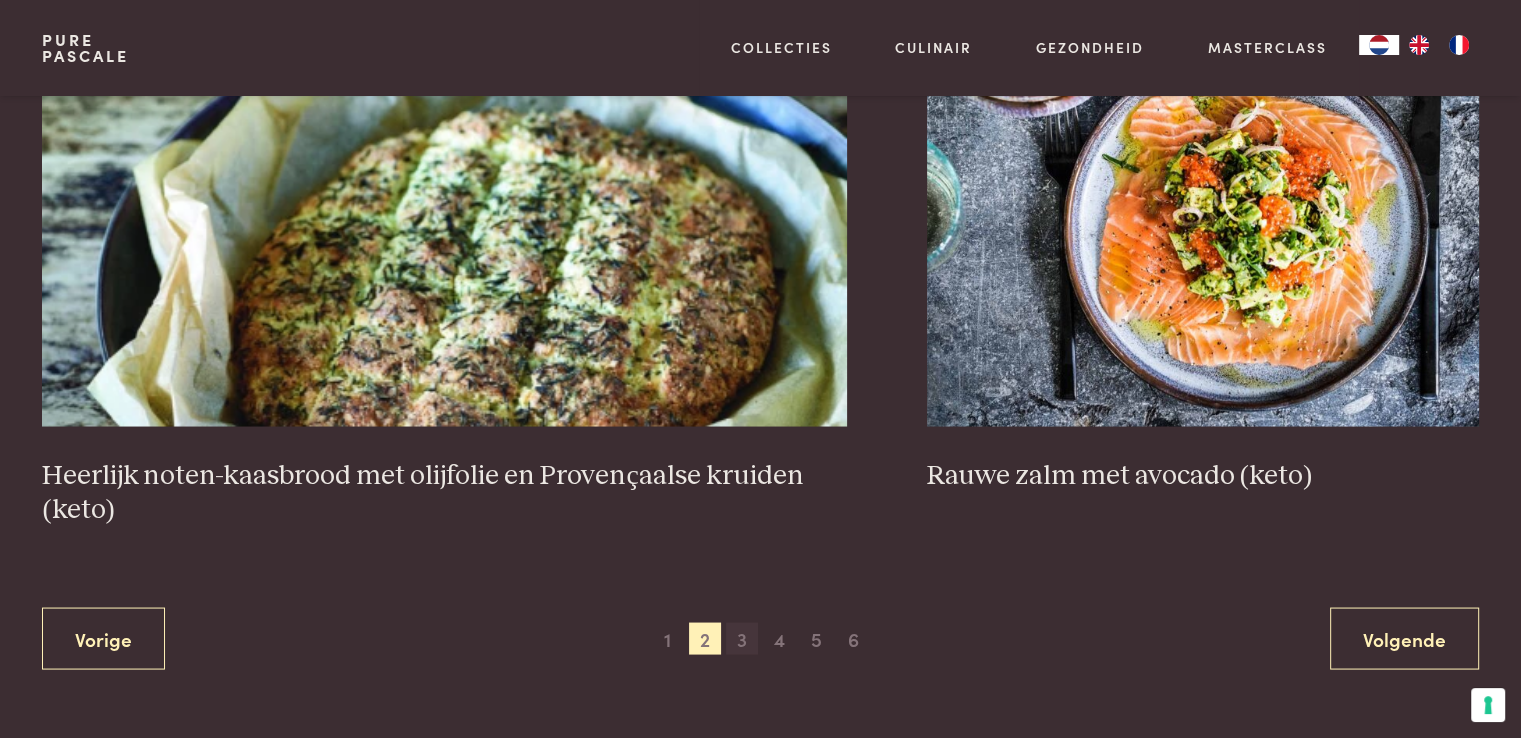 click on "3" at bounding box center [742, 638] 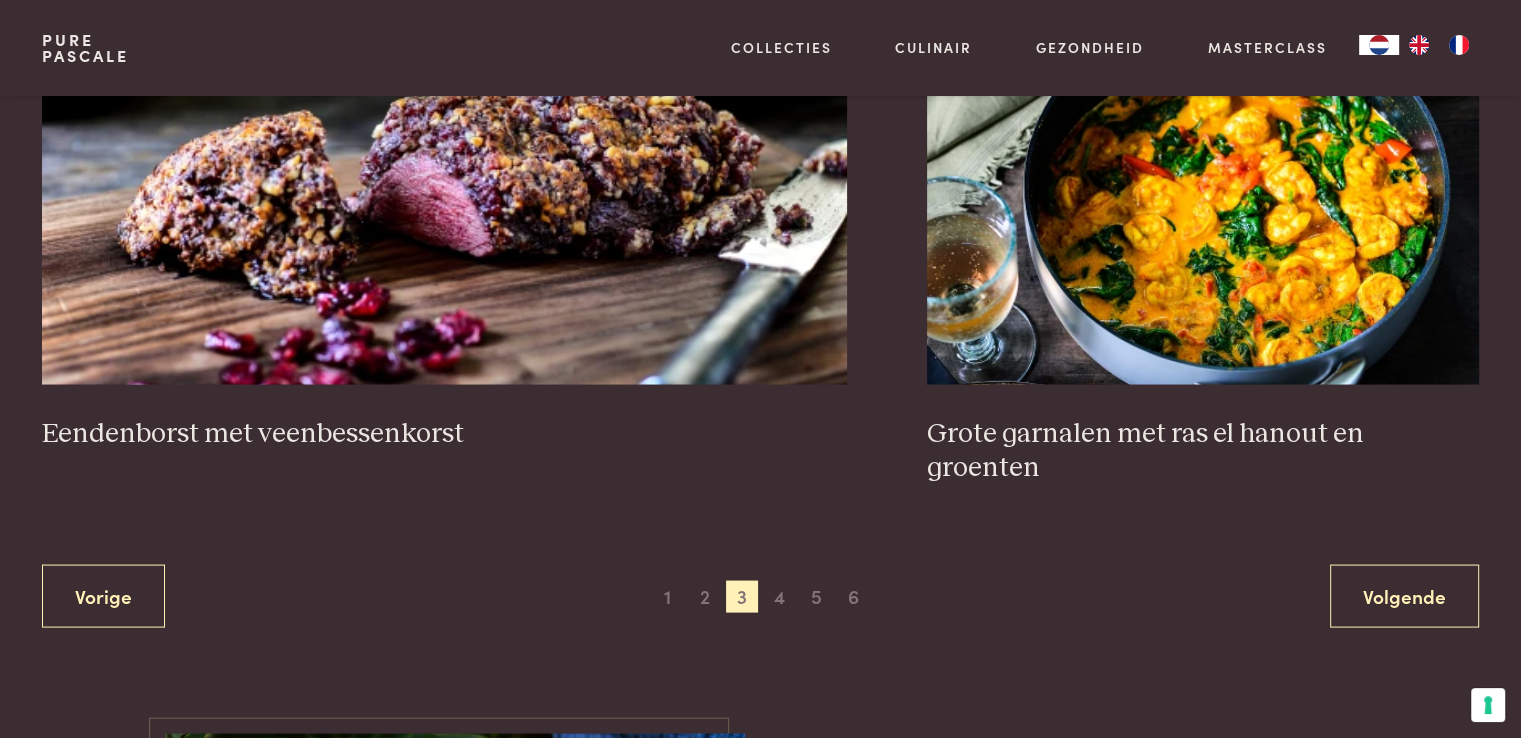 scroll, scrollTop: 3844, scrollLeft: 0, axis: vertical 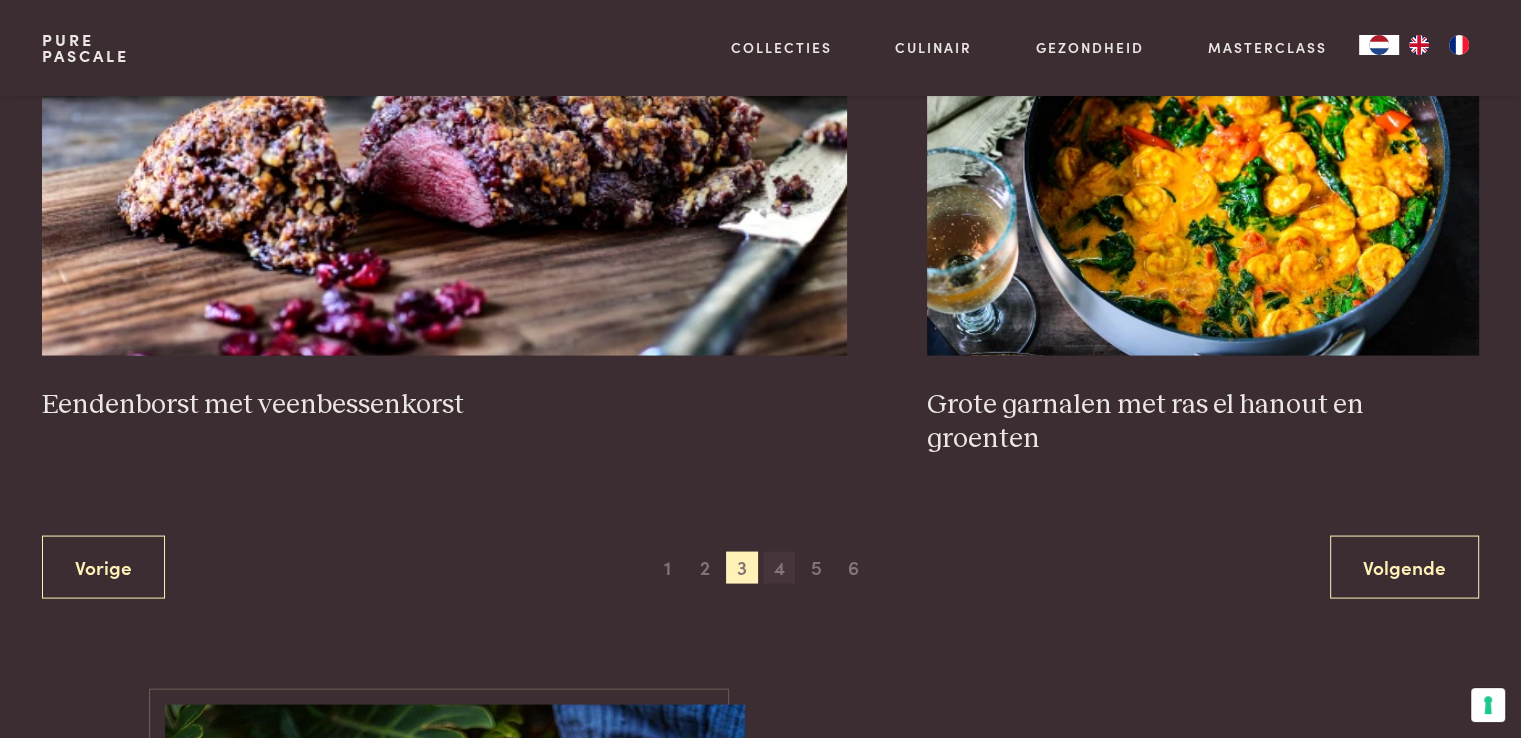 click on "4" at bounding box center [779, 568] 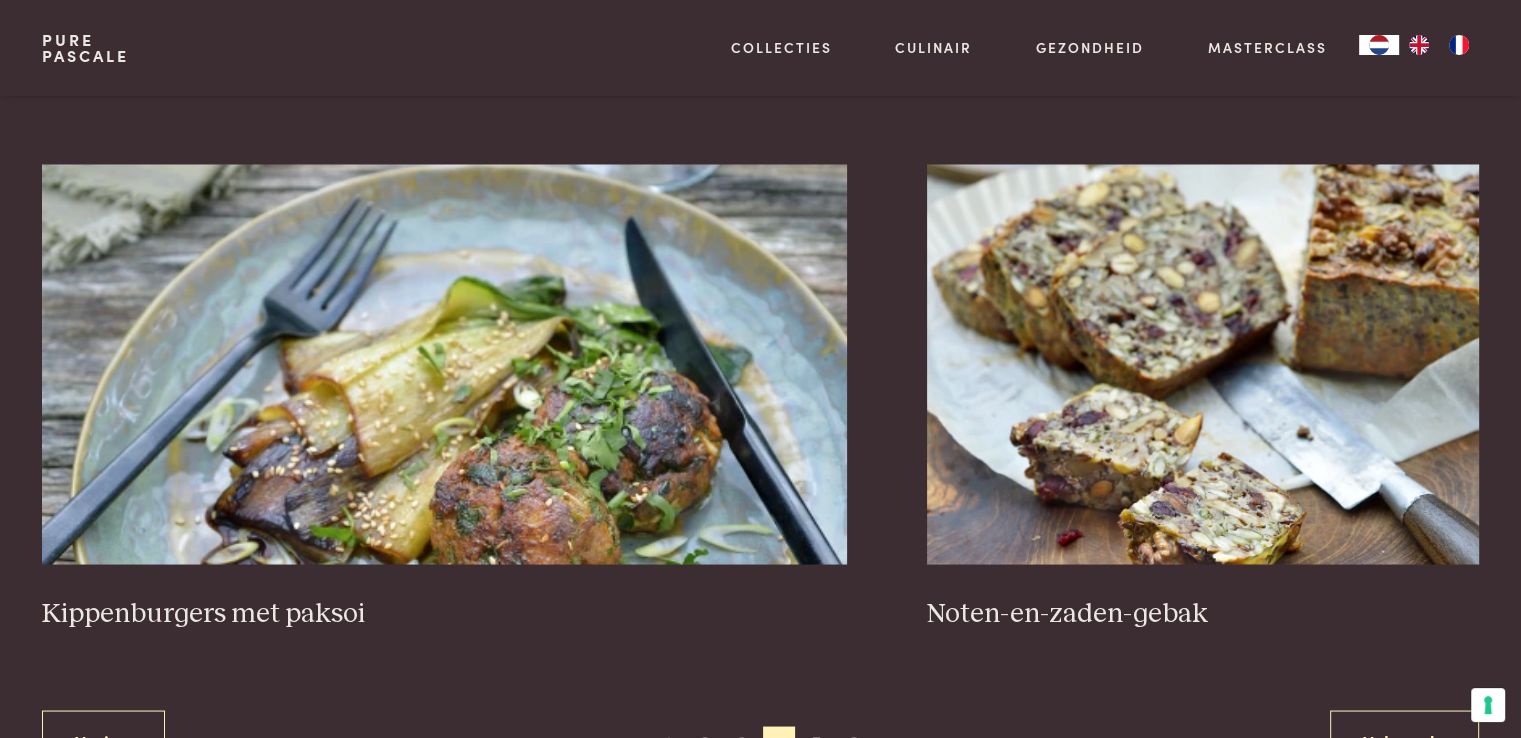 scroll, scrollTop: 3551, scrollLeft: 0, axis: vertical 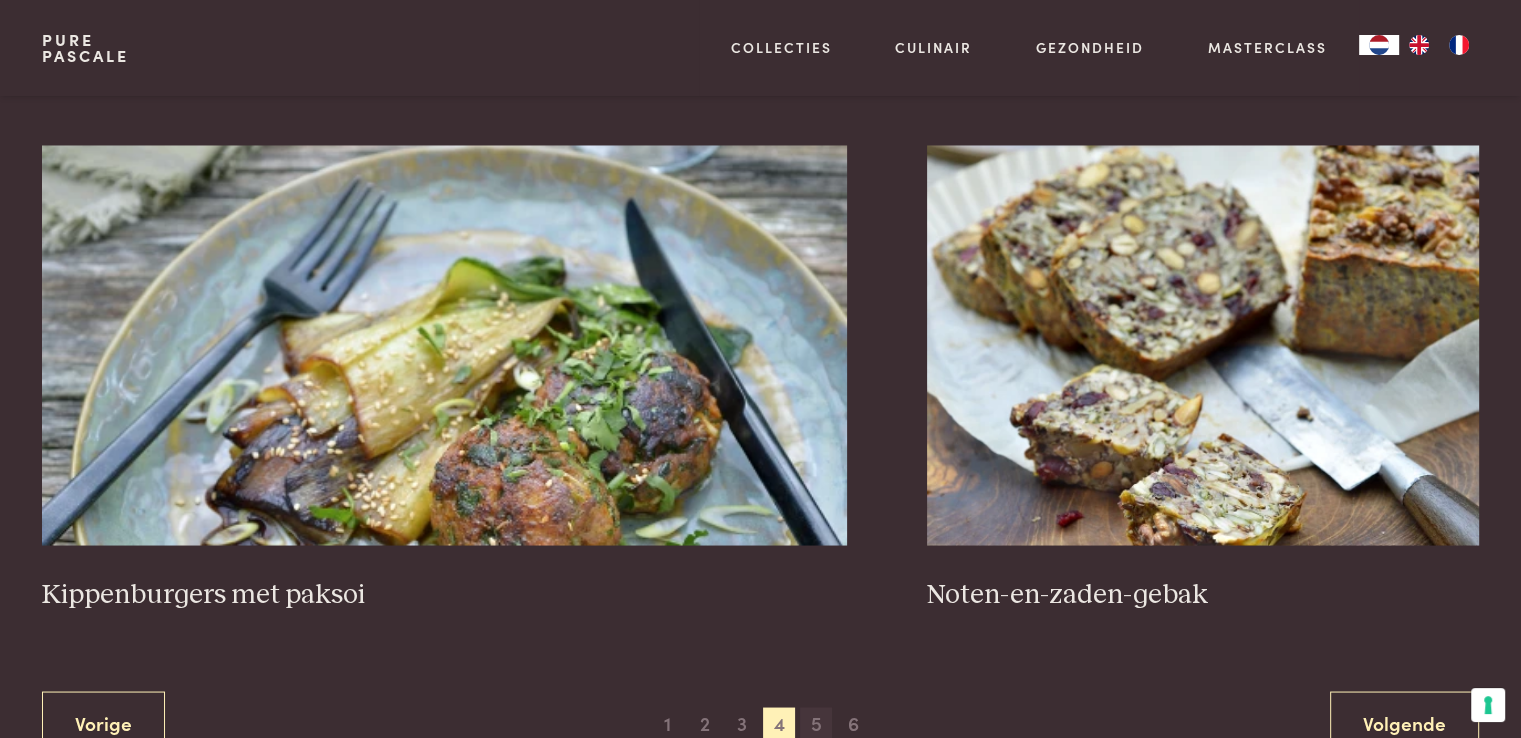 click on "5" at bounding box center [816, 723] 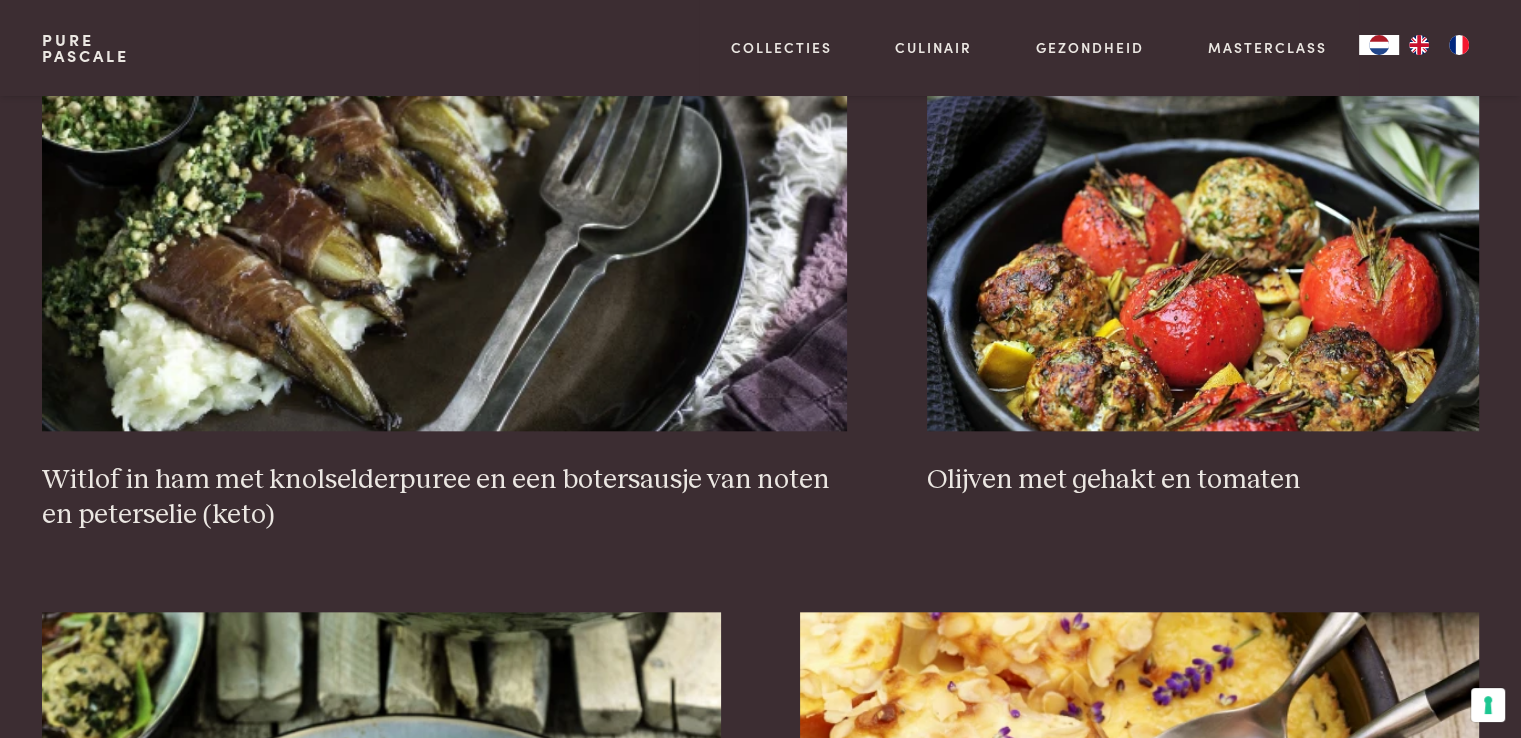 scroll, scrollTop: 2032, scrollLeft: 0, axis: vertical 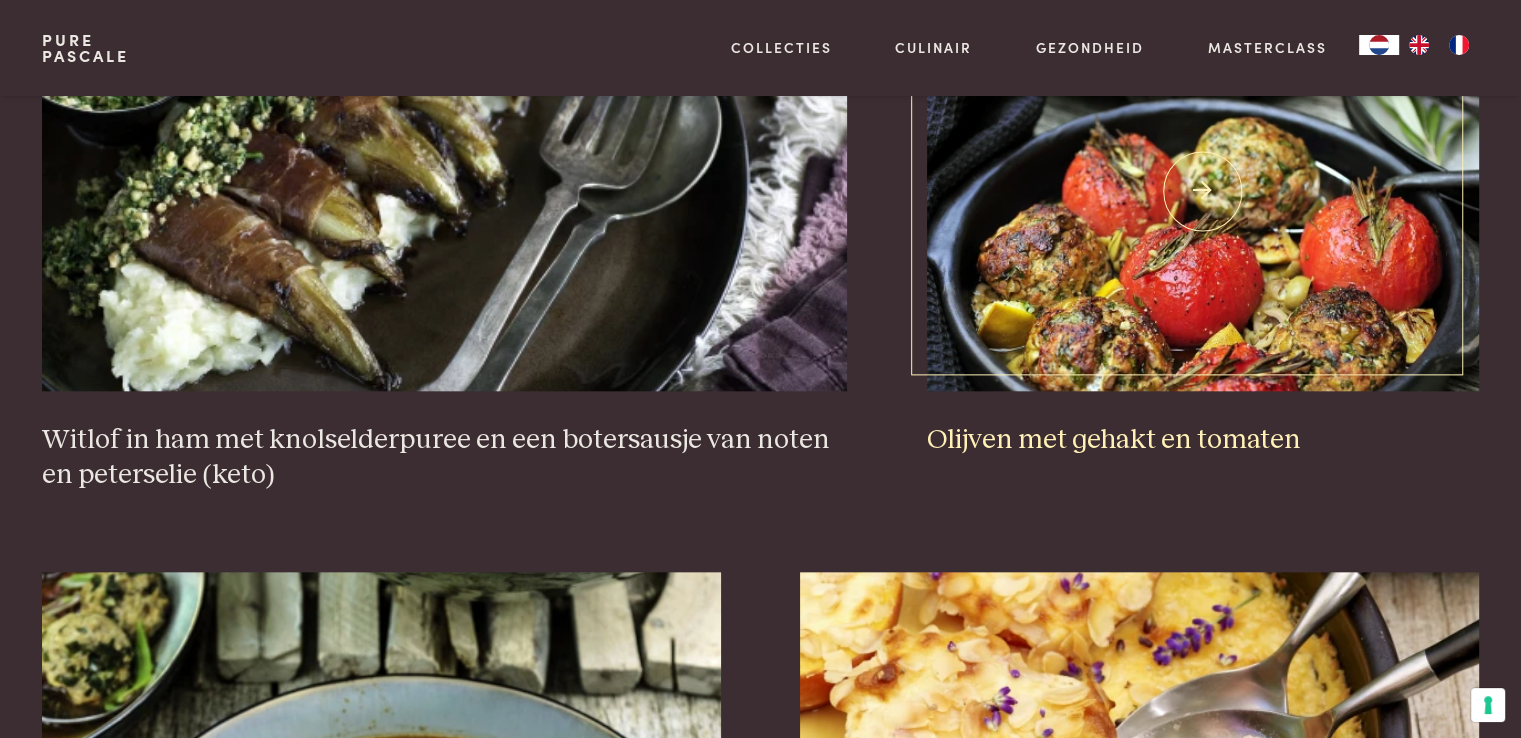 click at bounding box center (1203, 191) 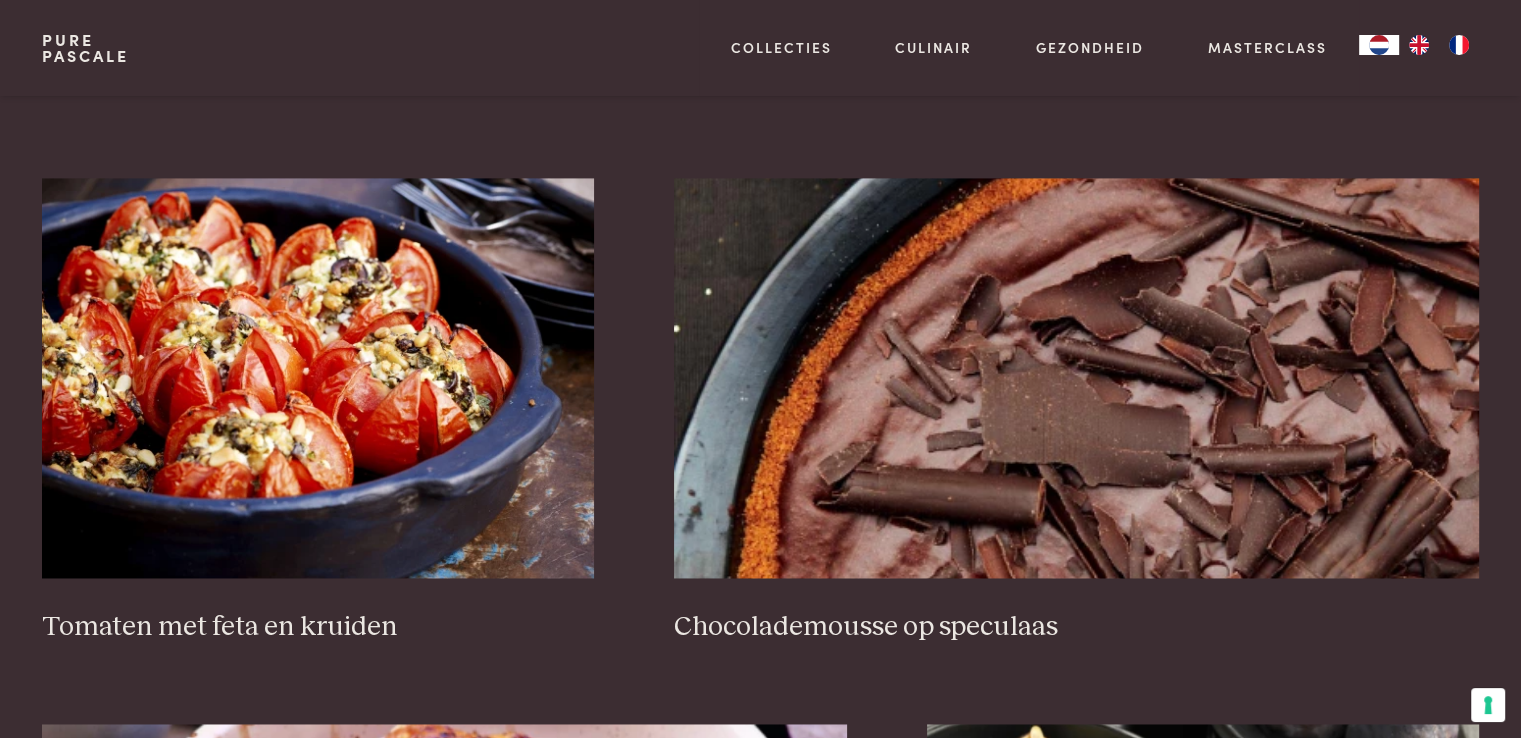 scroll, scrollTop: 2979, scrollLeft: 0, axis: vertical 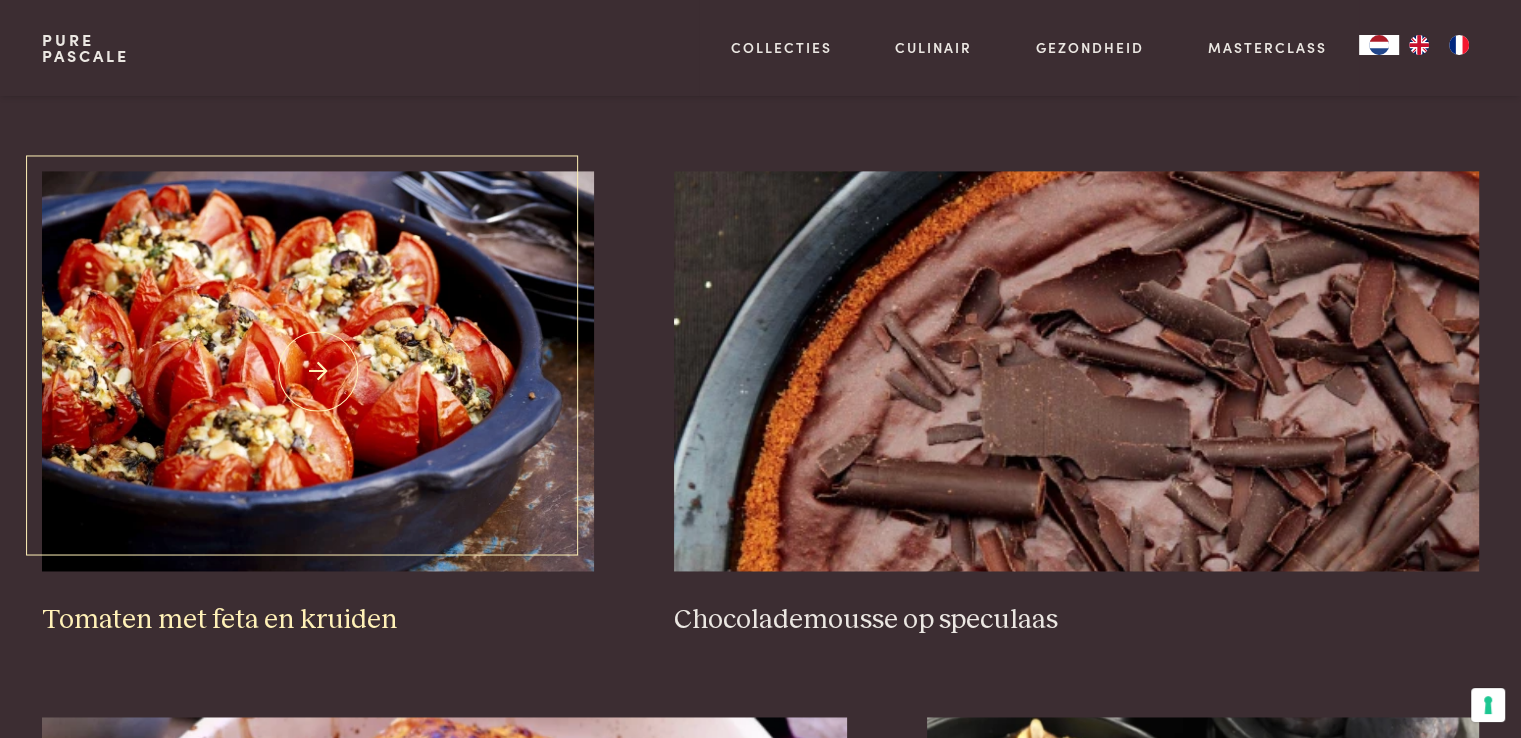 click at bounding box center (318, 371) 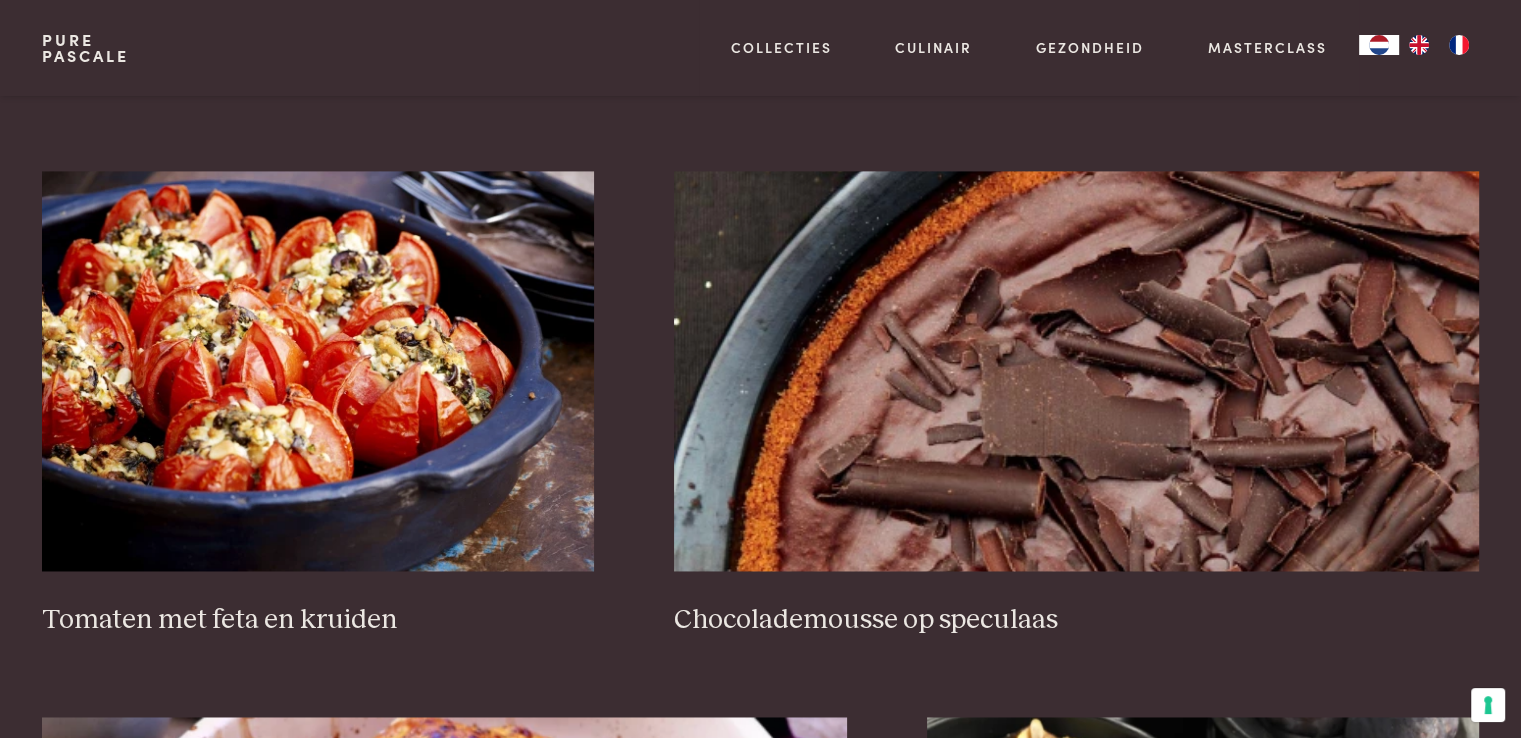 scroll, scrollTop: 3624, scrollLeft: 0, axis: vertical 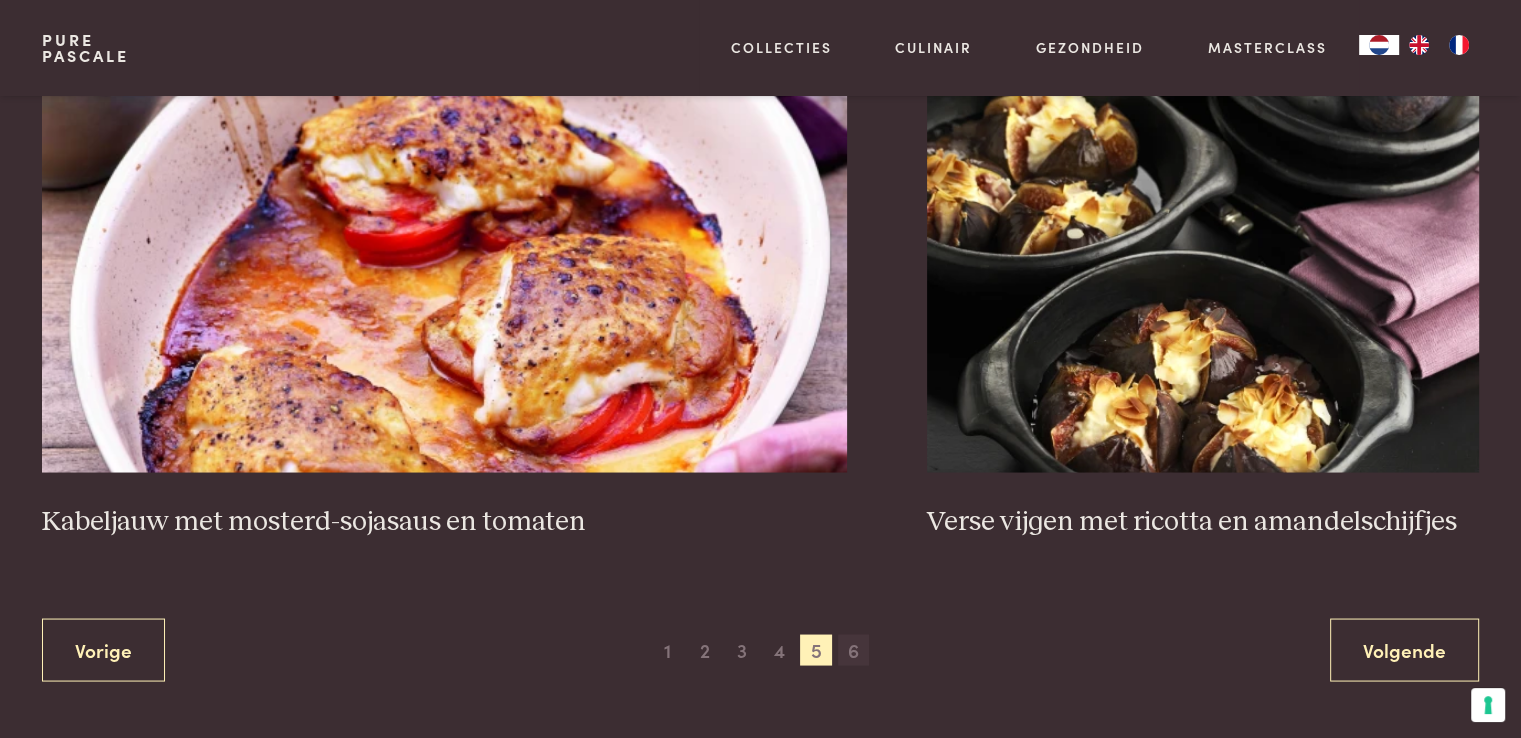 click on "6" at bounding box center (854, 650) 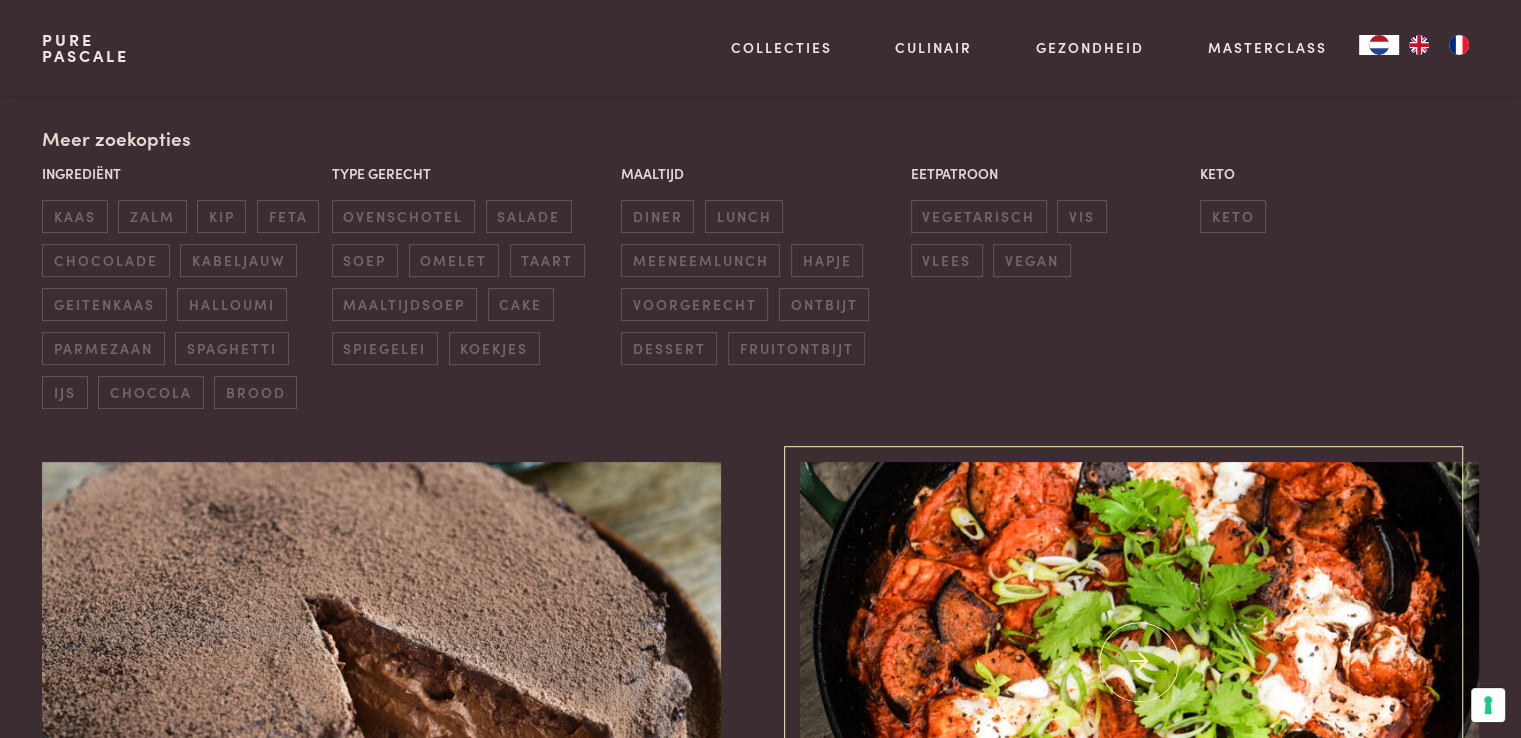 click at bounding box center (1139, 662) 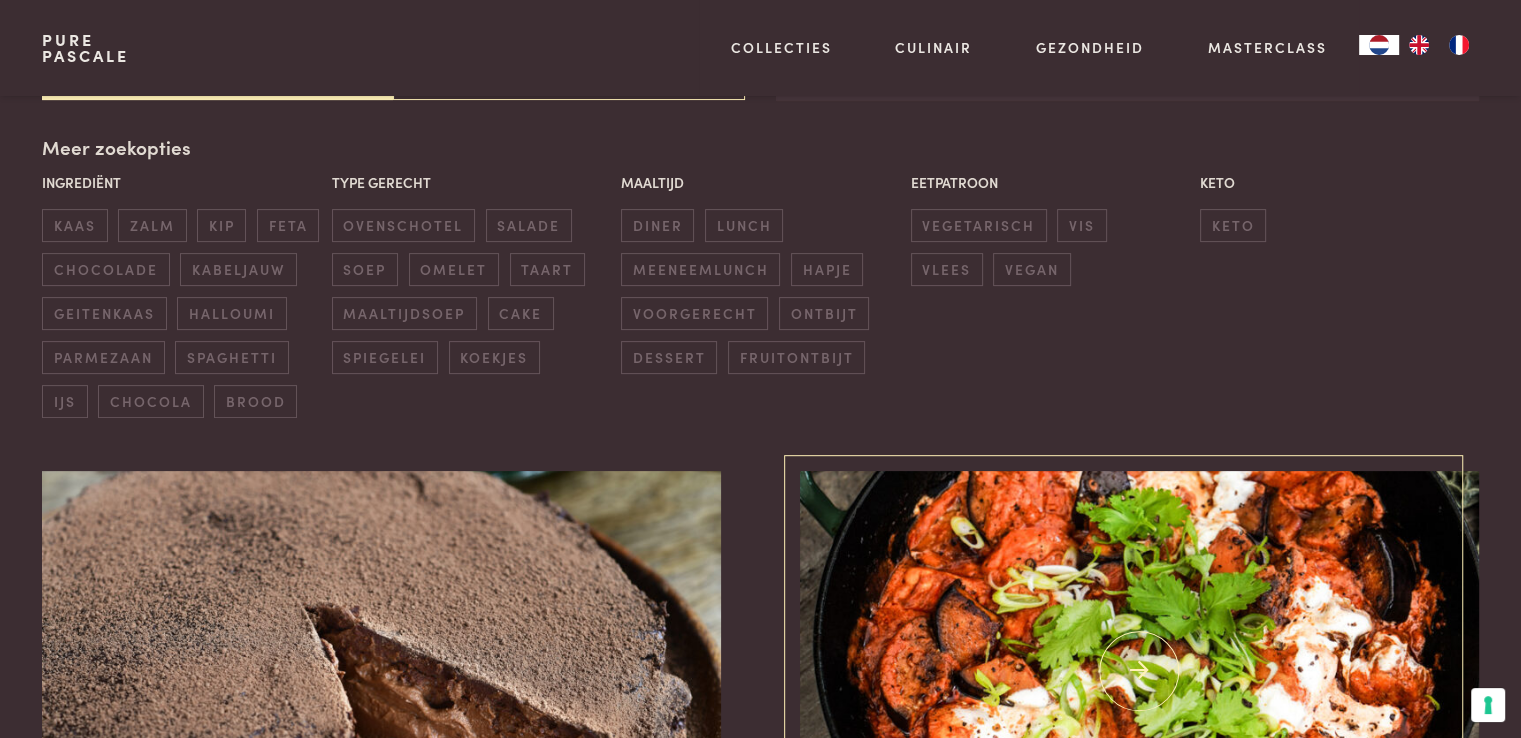scroll, scrollTop: 459, scrollLeft: 0, axis: vertical 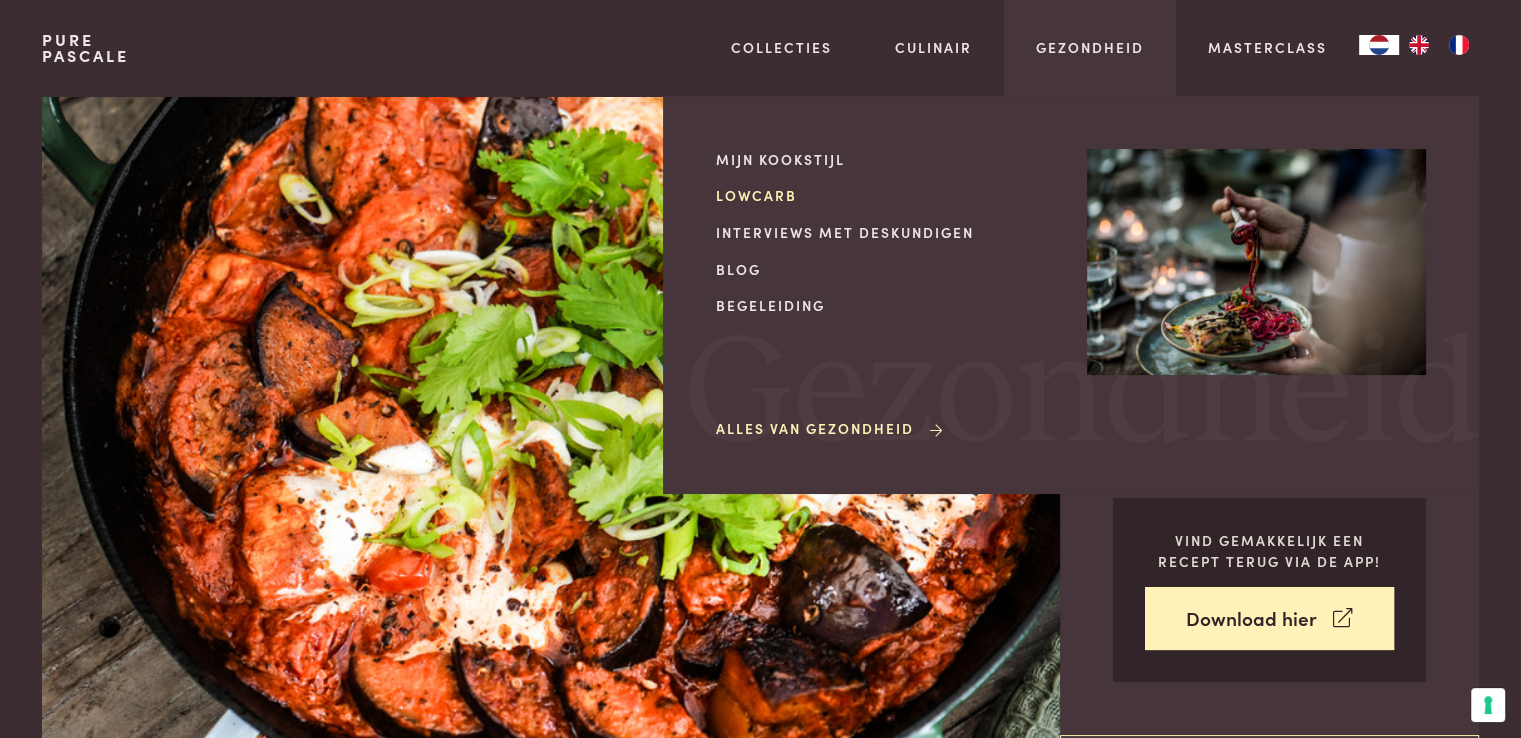 click on "Lowcarb" at bounding box center [885, 195] 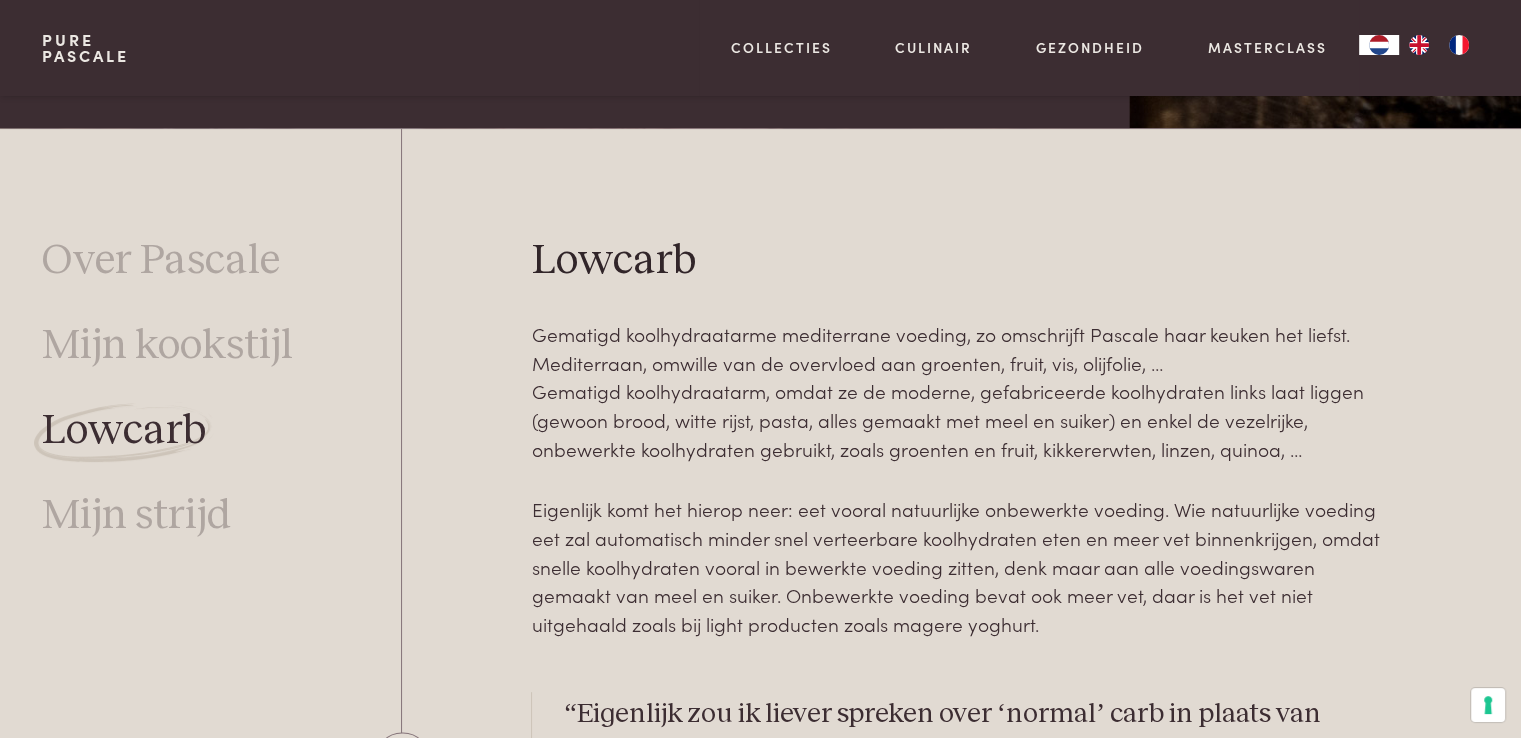 scroll, scrollTop: 0, scrollLeft: 0, axis: both 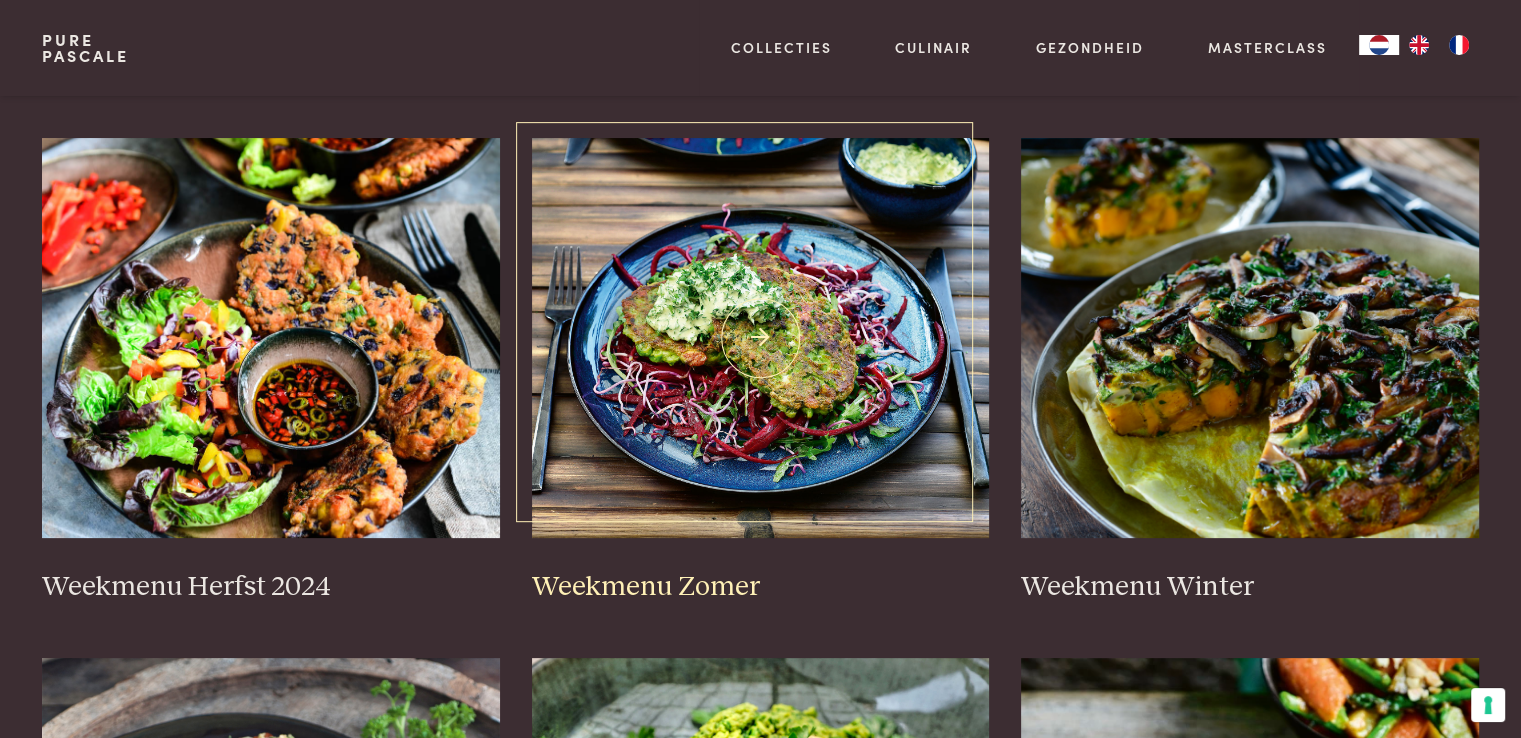 click at bounding box center (761, 338) 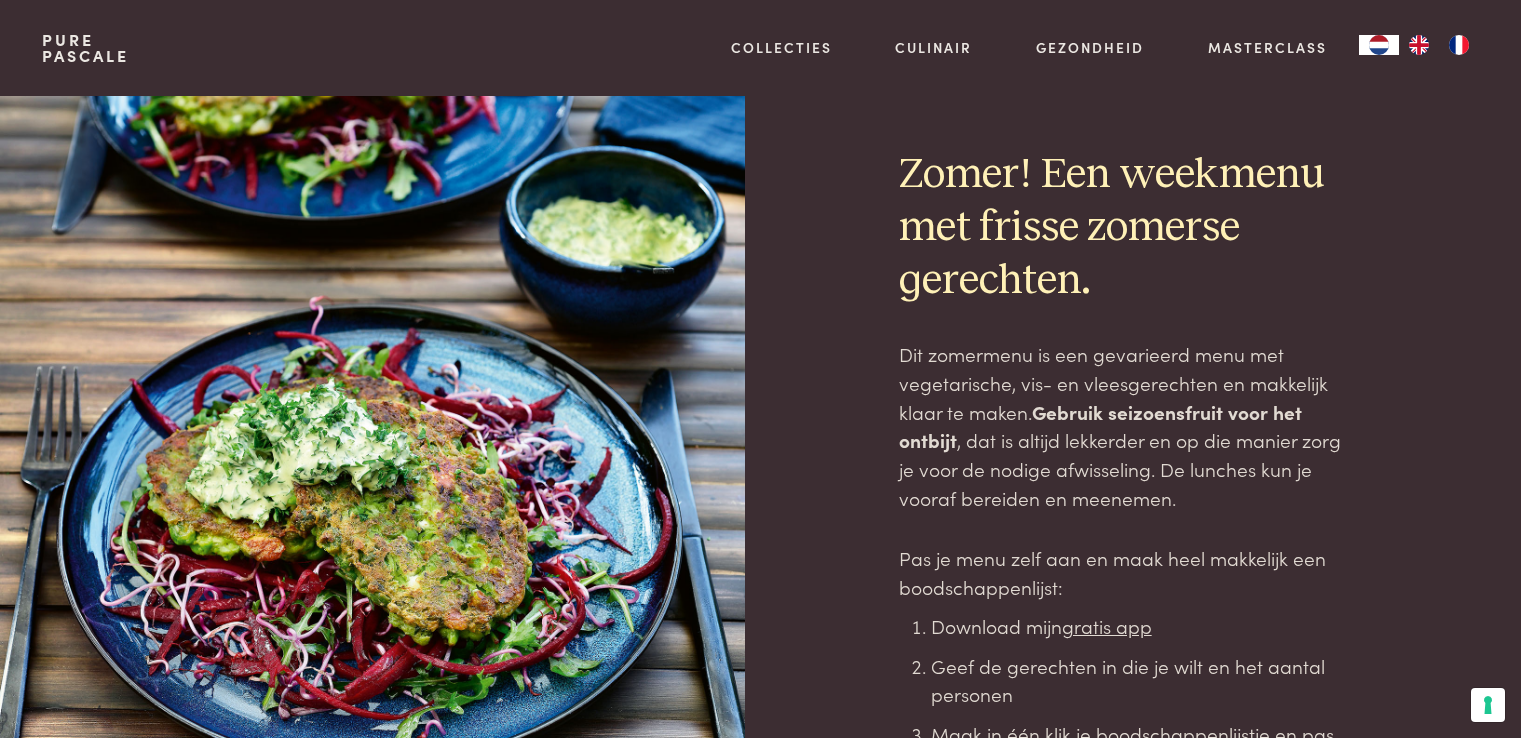 scroll, scrollTop: 0, scrollLeft: 0, axis: both 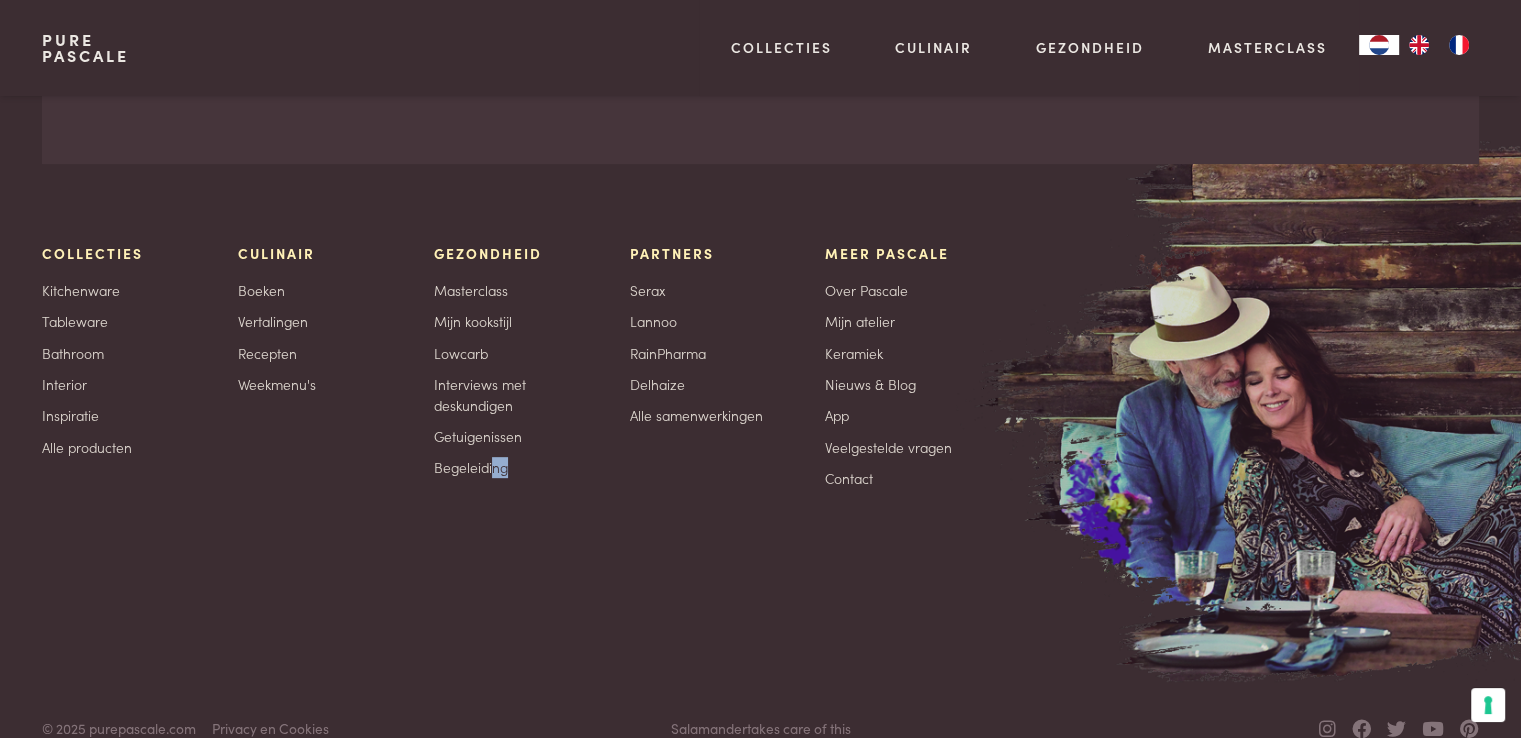 drag, startPoint x: 568, startPoint y: 572, endPoint x: 494, endPoint y: 562, distance: 74.672615 